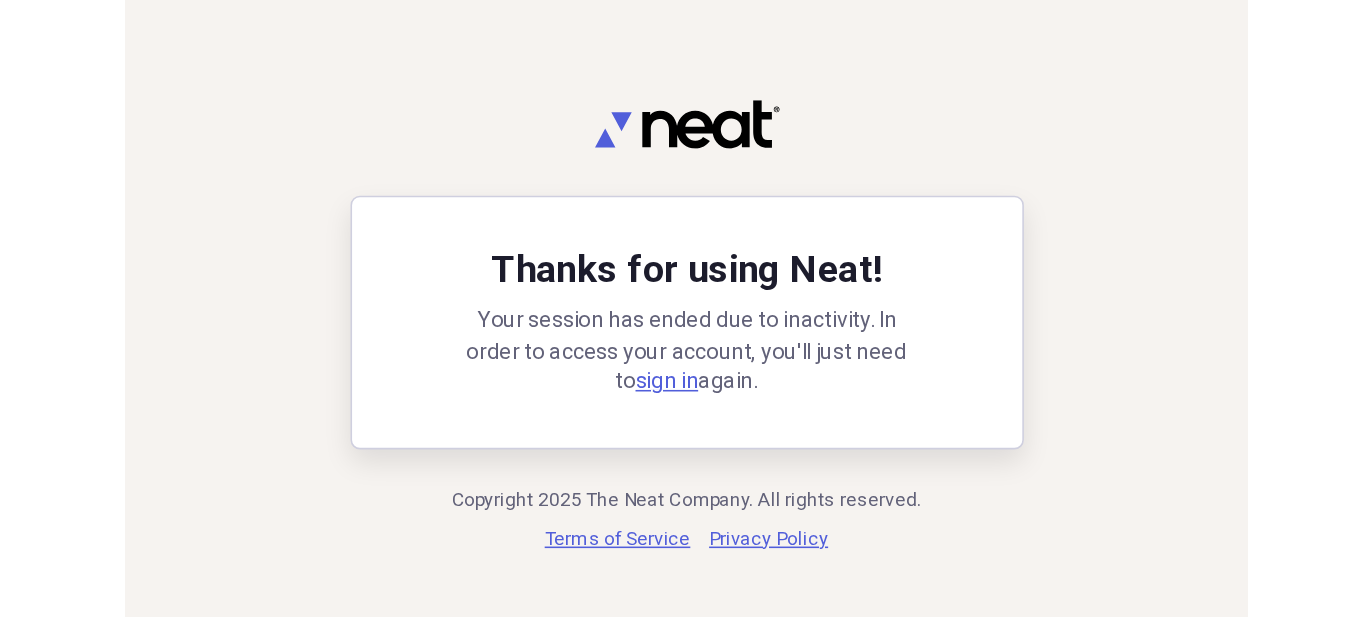 scroll, scrollTop: 0, scrollLeft: 0, axis: both 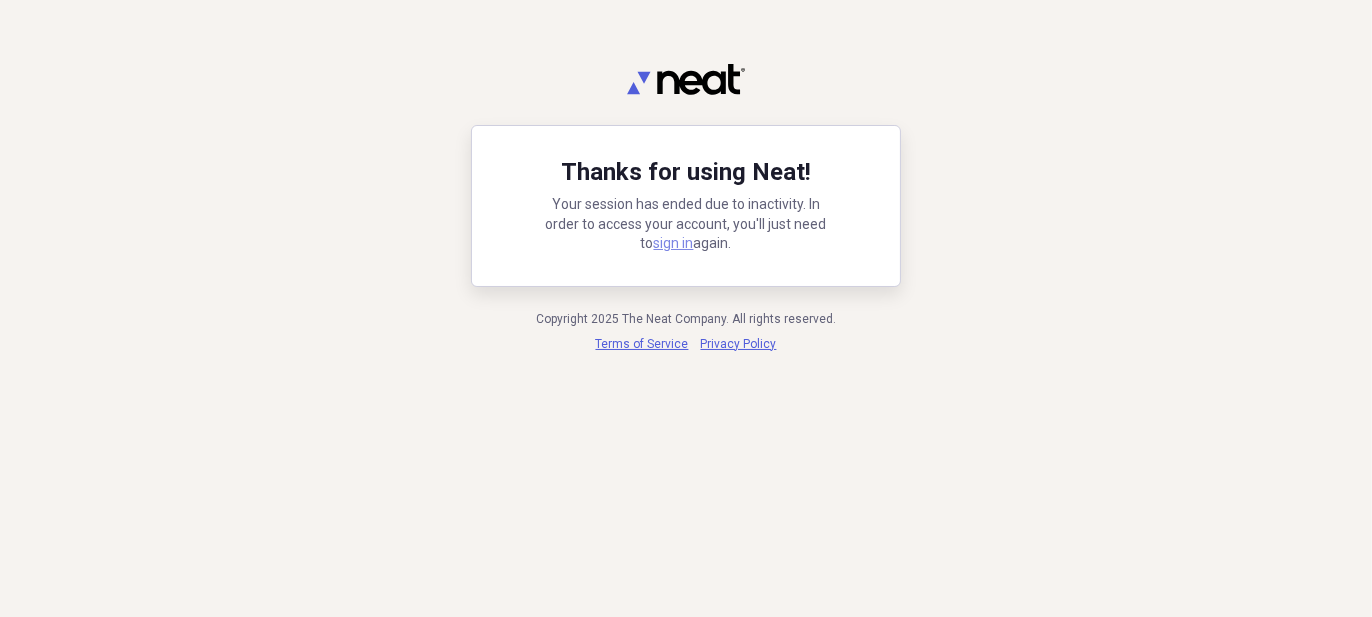 click on "Your session has ended due to inactivity. In order to access your account, you'll just need to  sign in  again." at bounding box center [686, 224] 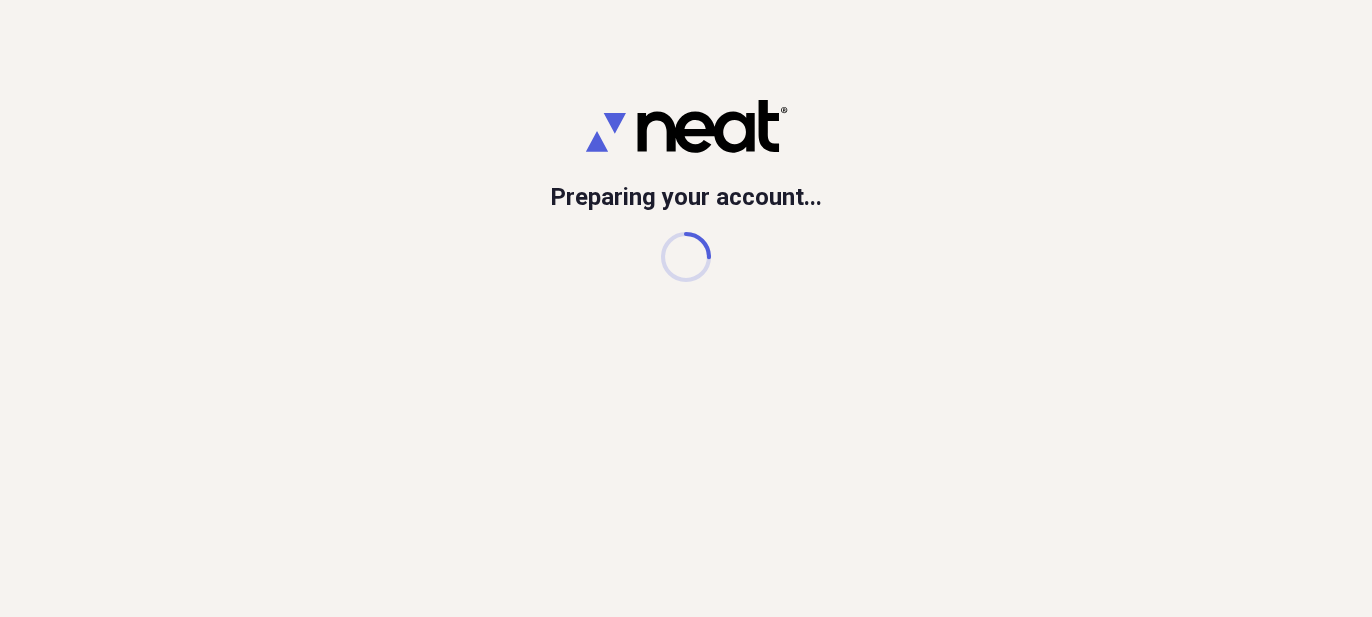 scroll, scrollTop: 0, scrollLeft: 0, axis: both 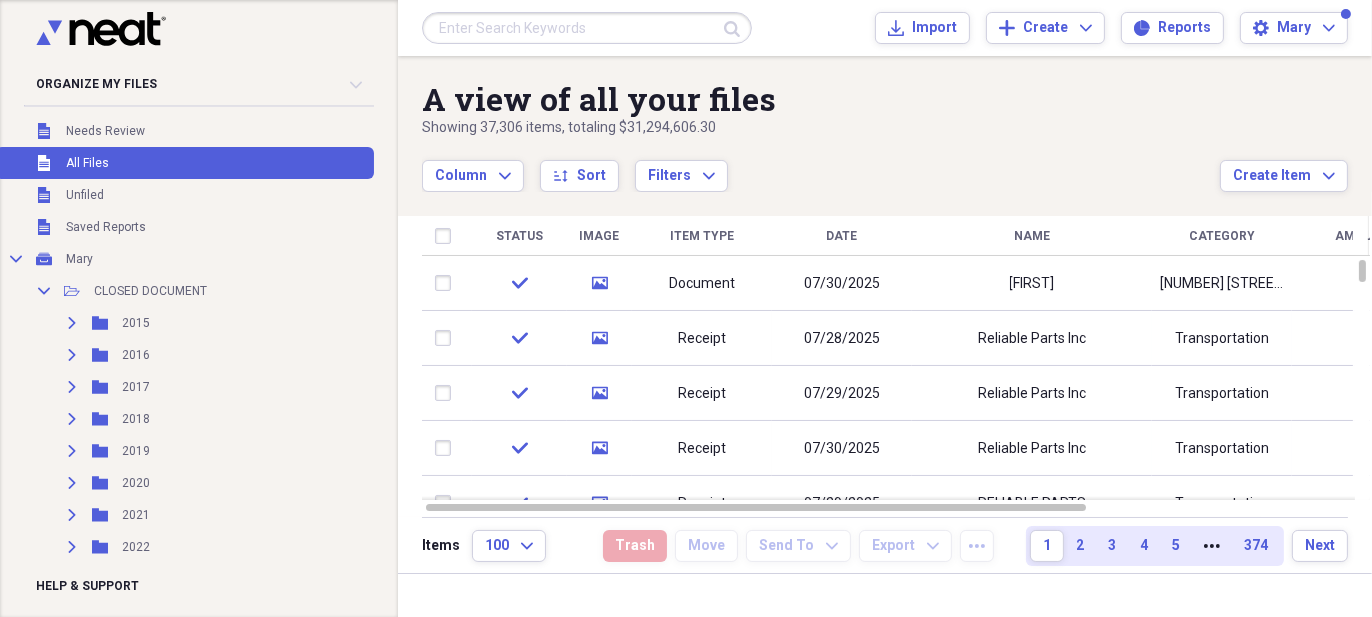 click at bounding box center [587, 28] 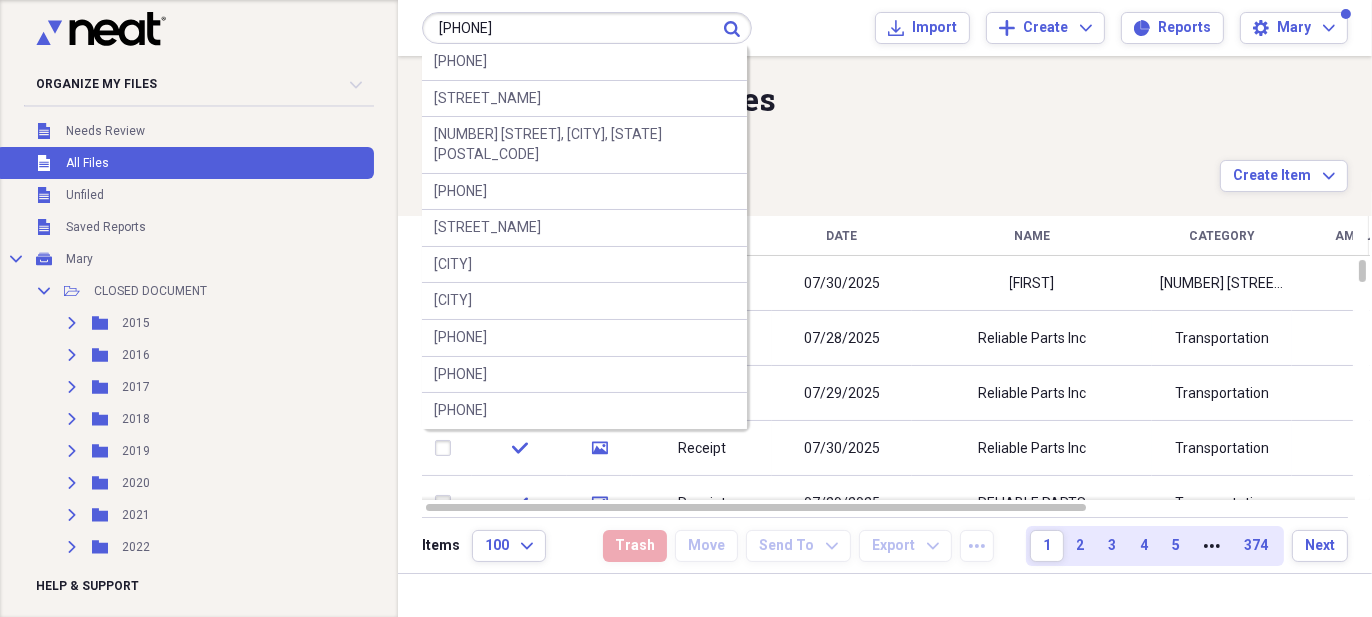 type on "[PHONE]" 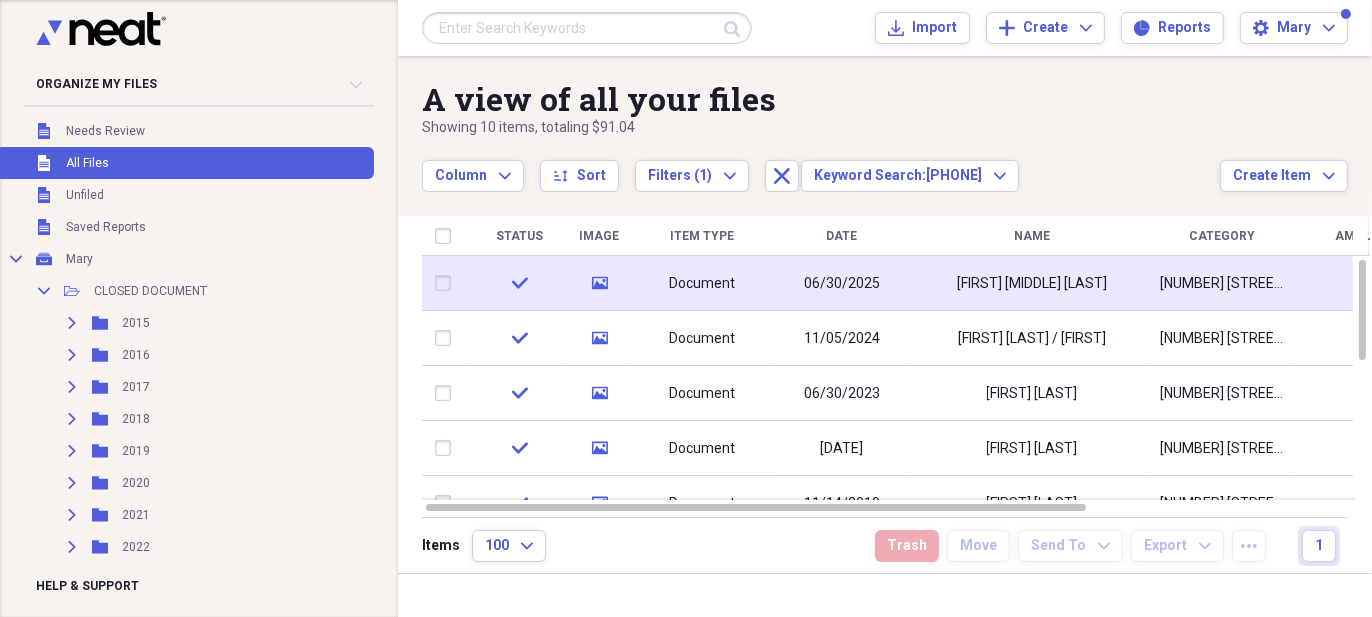 click on "06/30/2025" at bounding box center (842, 283) 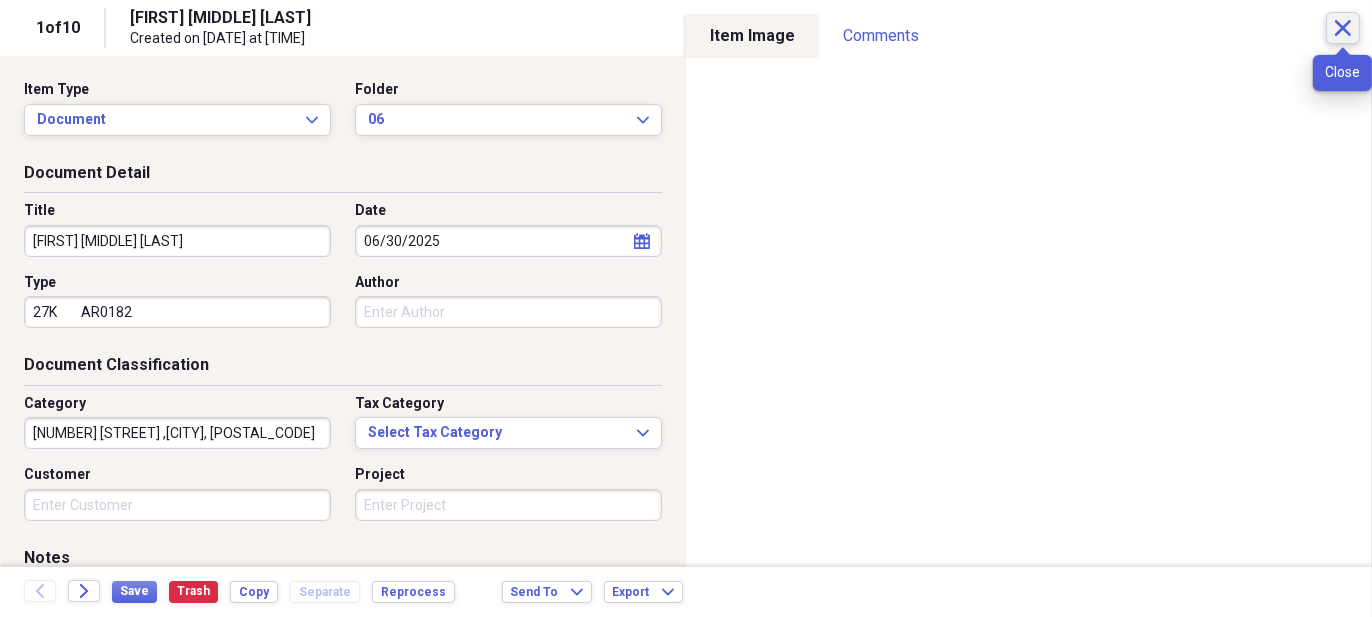 click 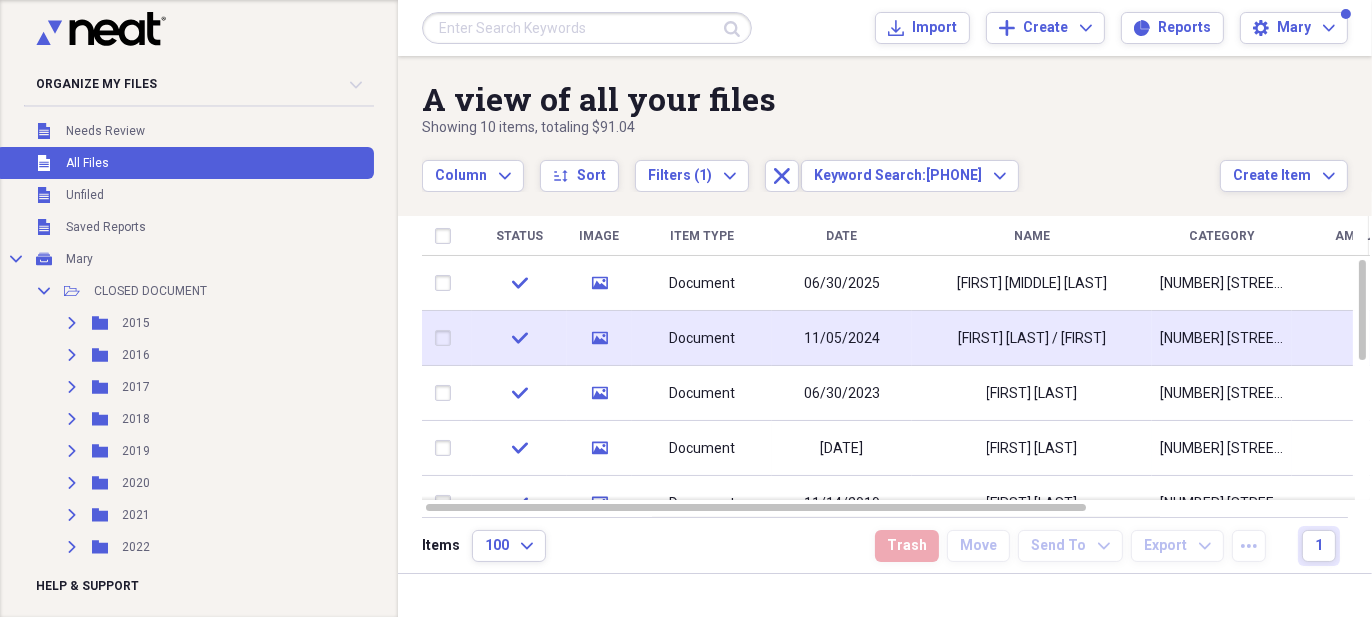click on "11/05/2024" at bounding box center (842, 338) 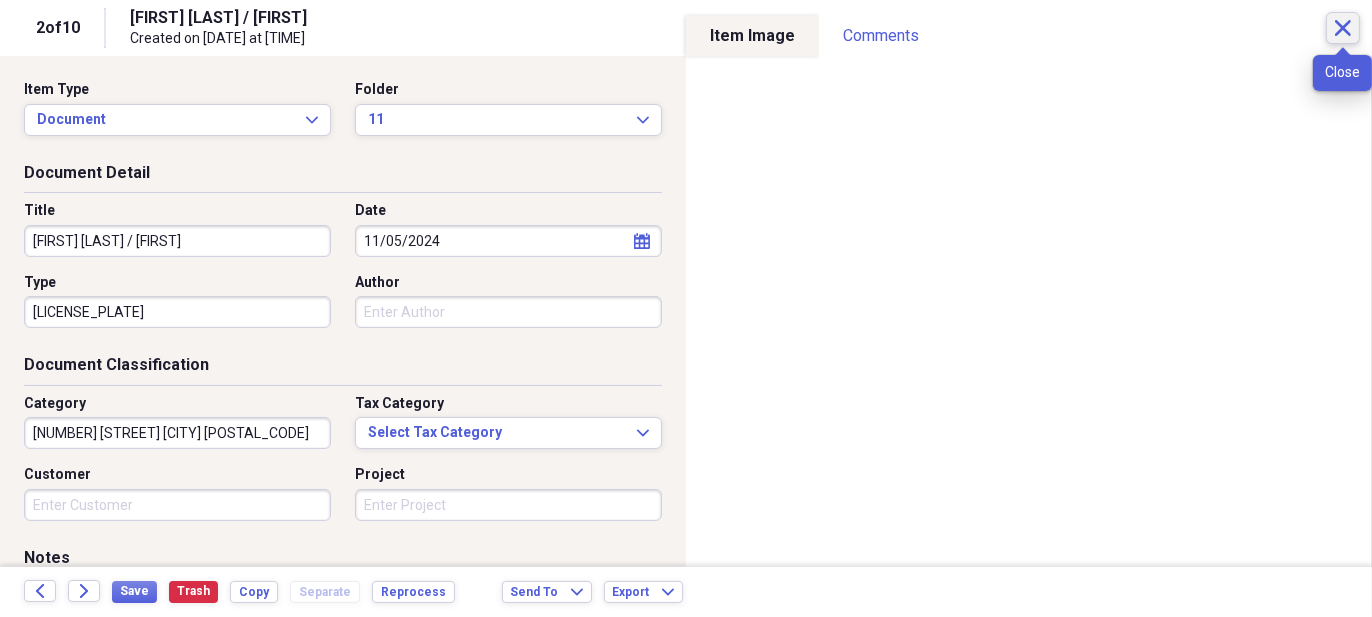 click 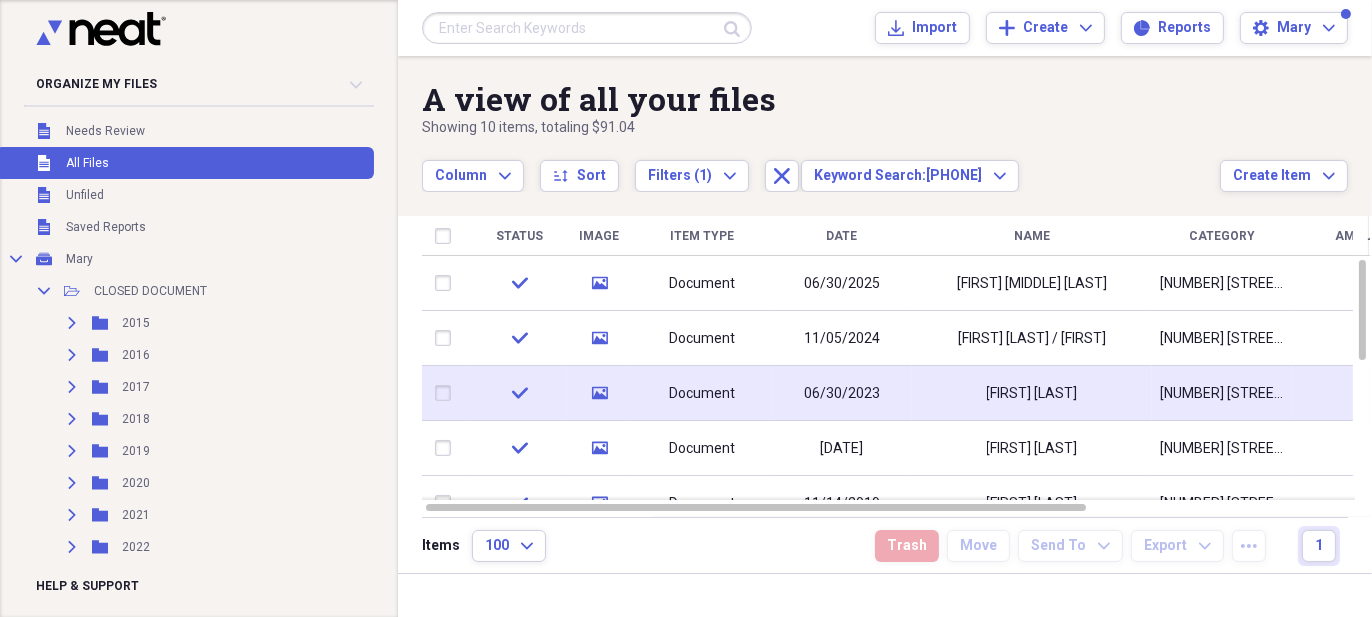 click on "[FIRST]   [LAST]" at bounding box center (1032, 393) 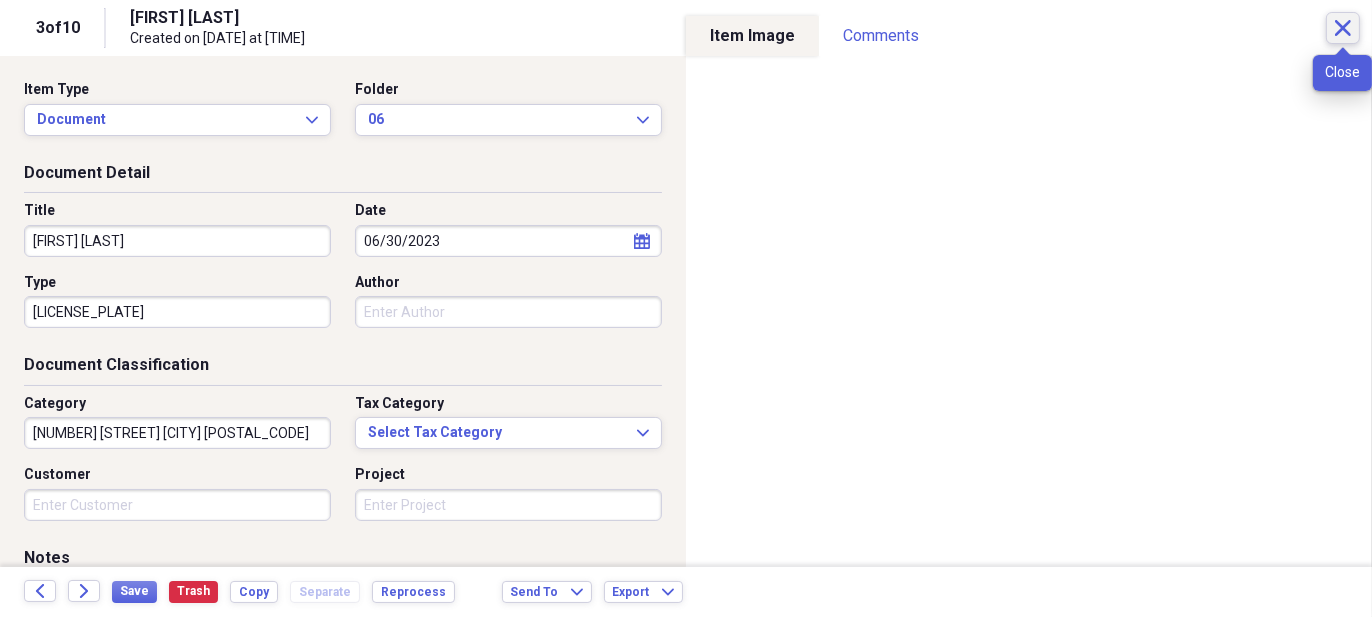 click on "Close" 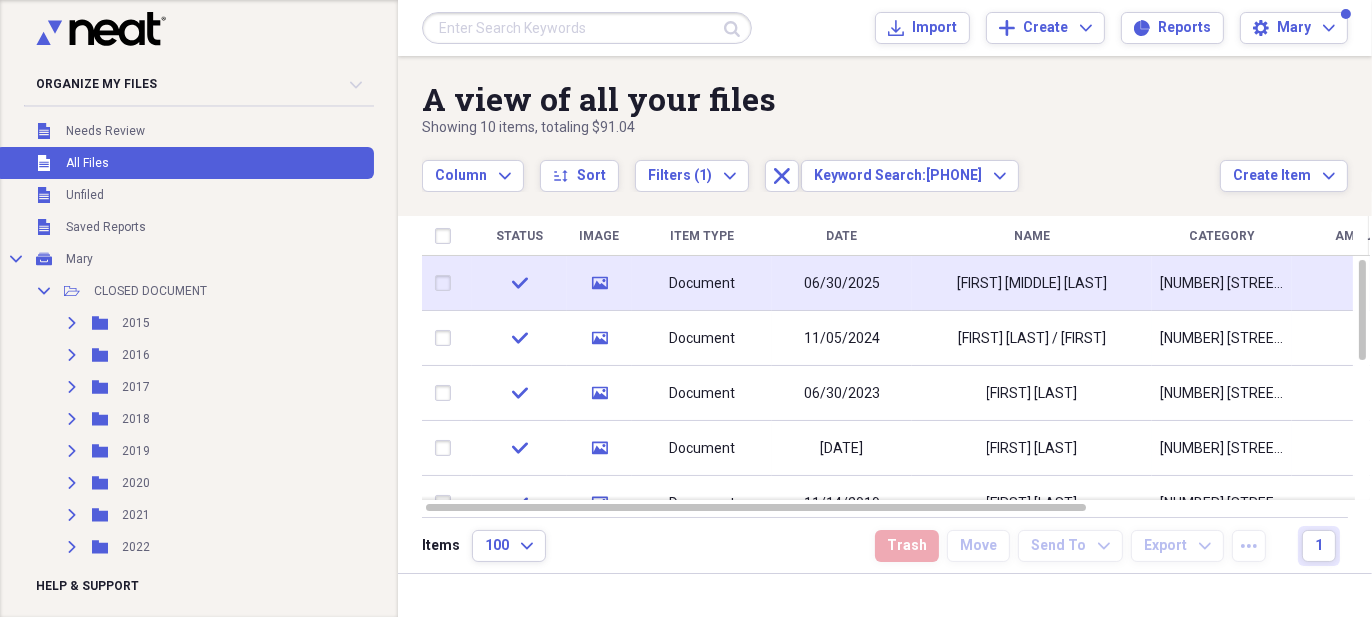click on "06/30/2025" at bounding box center (842, 283) 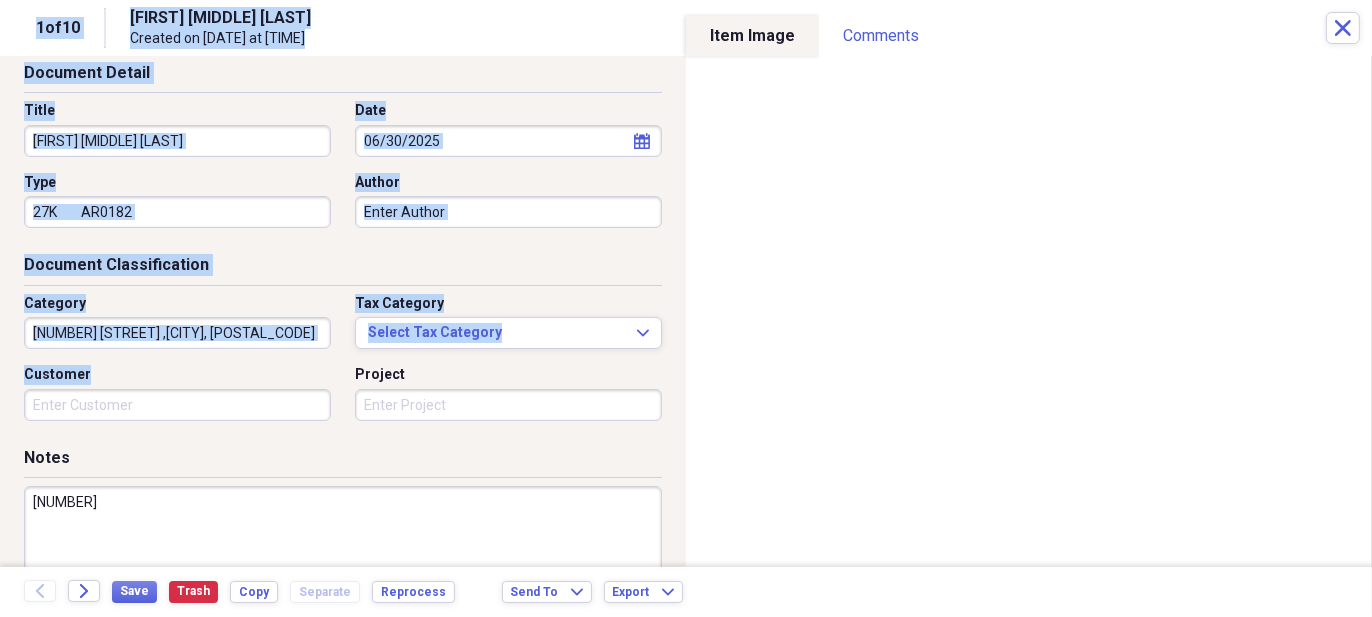 scroll, scrollTop: 580, scrollLeft: 0, axis: vertical 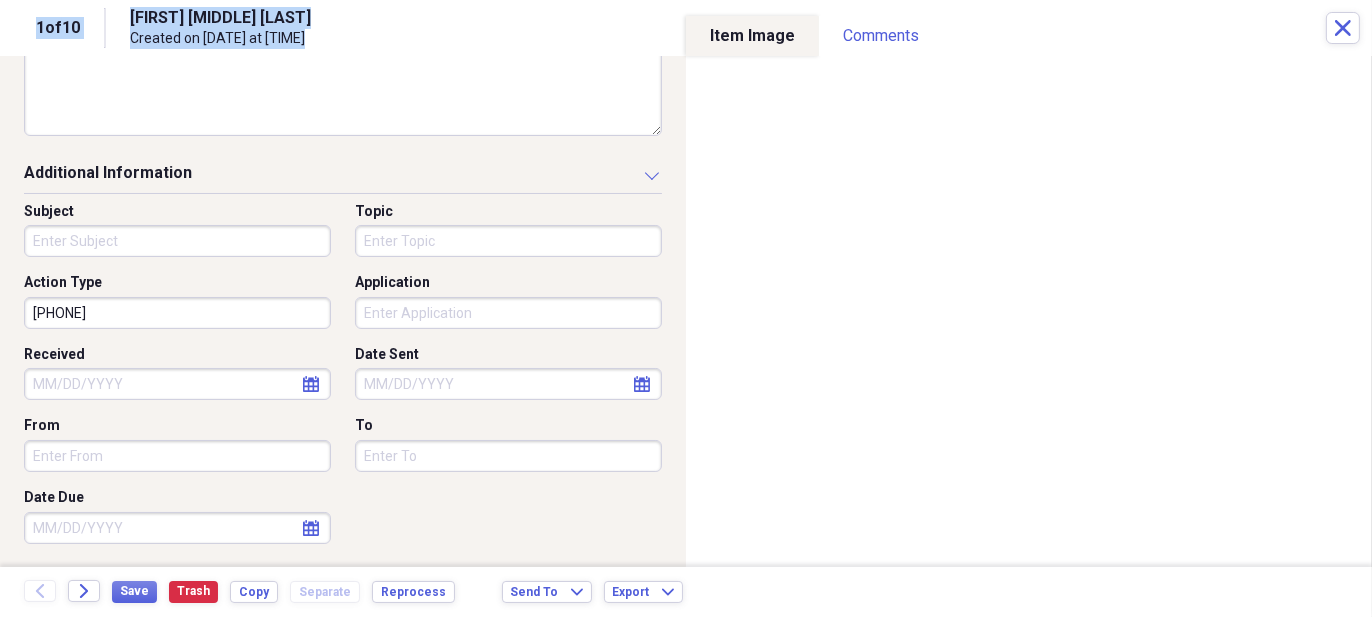 drag, startPoint x: 642, startPoint y: 649, endPoint x: 1351, endPoint y: 649, distance: 709 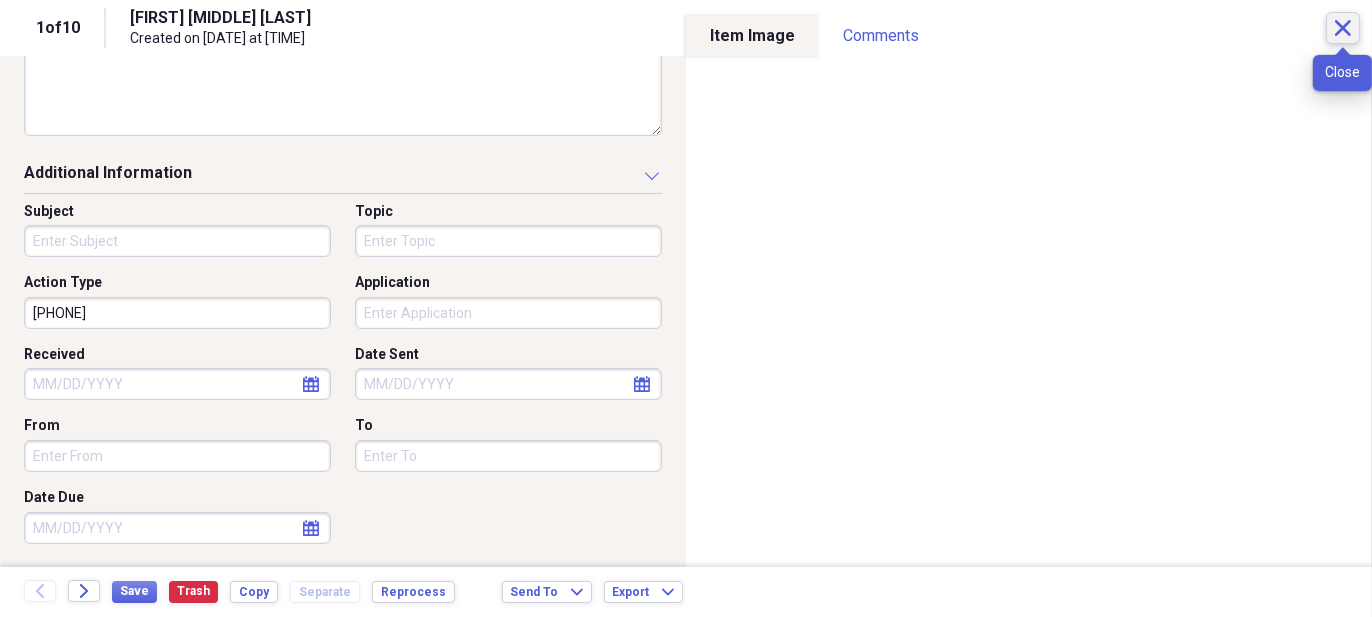 click 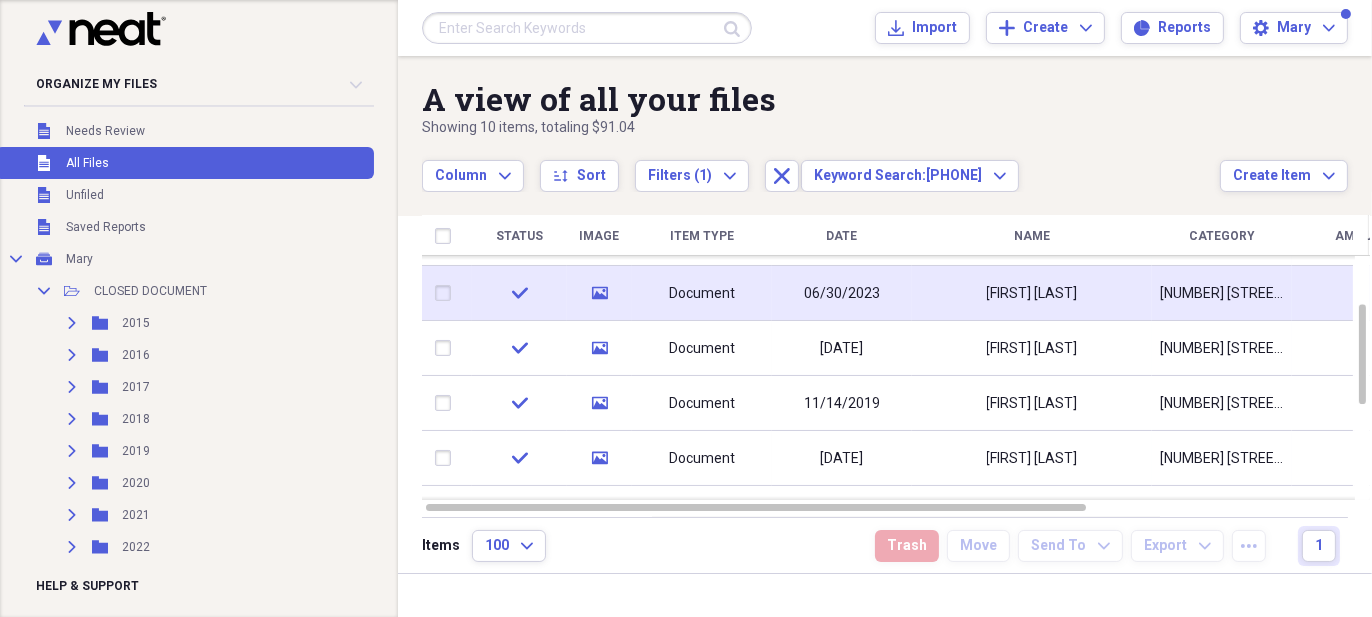 click on "06/30/2023" at bounding box center (842, 293) 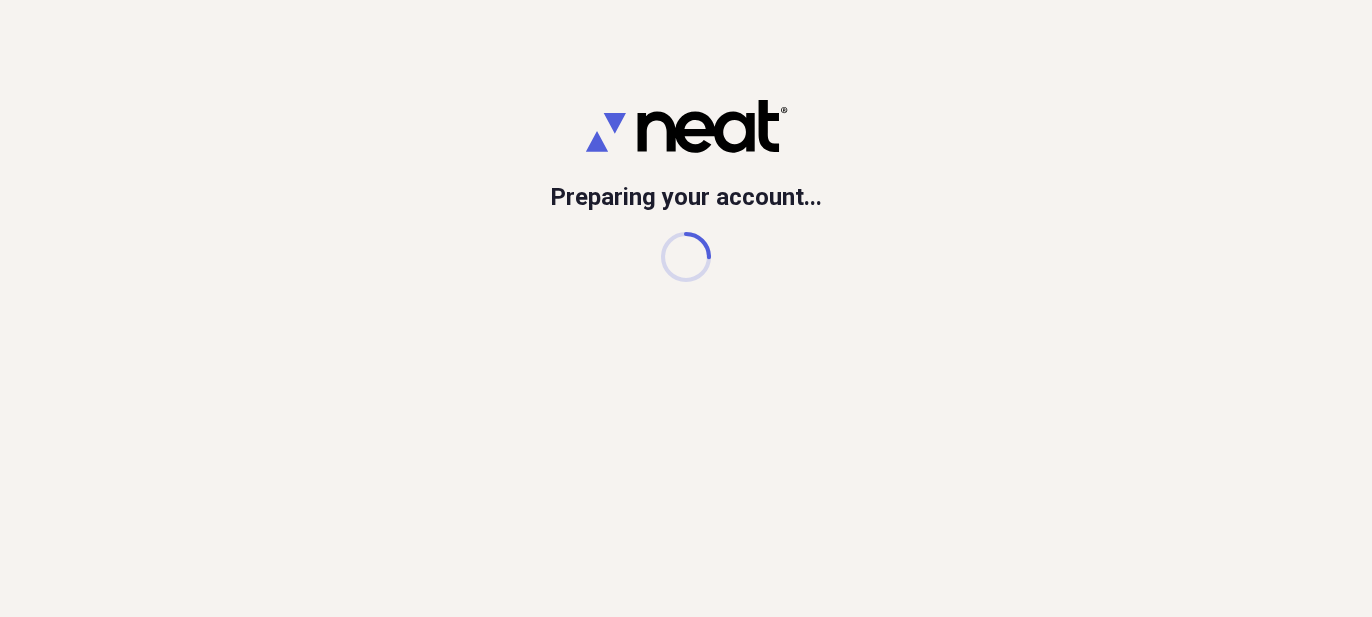 scroll, scrollTop: 0, scrollLeft: 0, axis: both 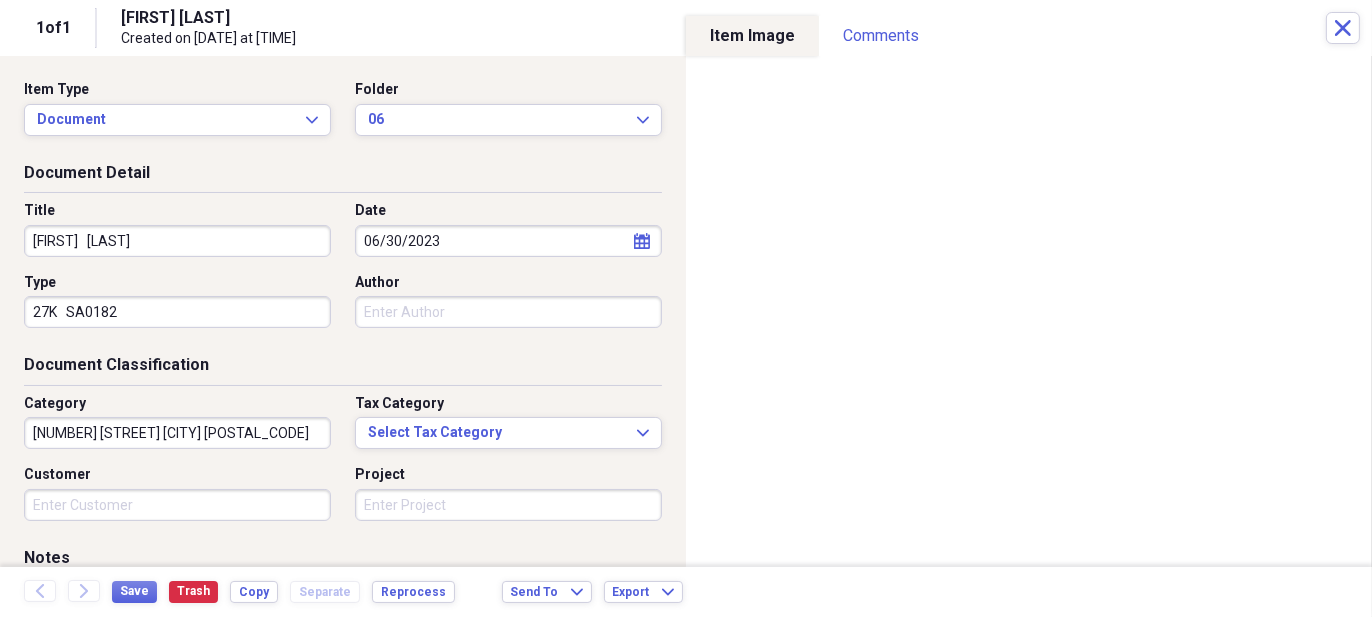 click on "Back Forward Save Trash Copy Separate Reprocess Send To Expand Export Expand" at bounding box center (686, 592) 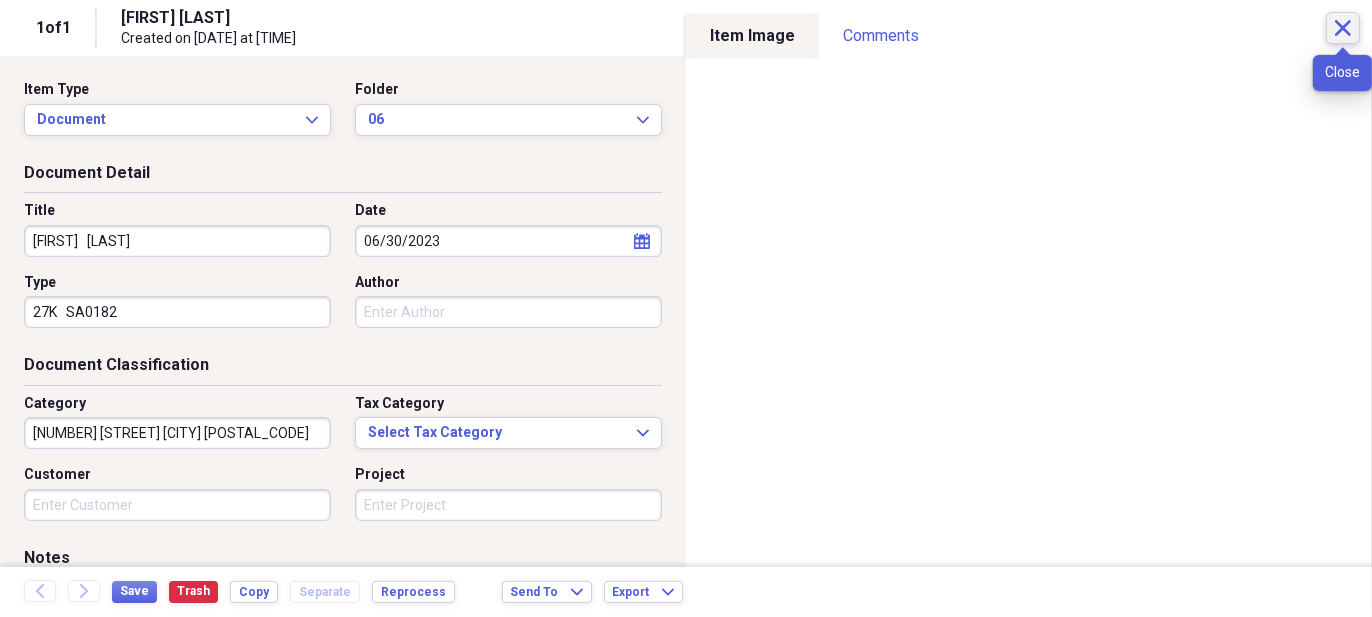 click on "Close" 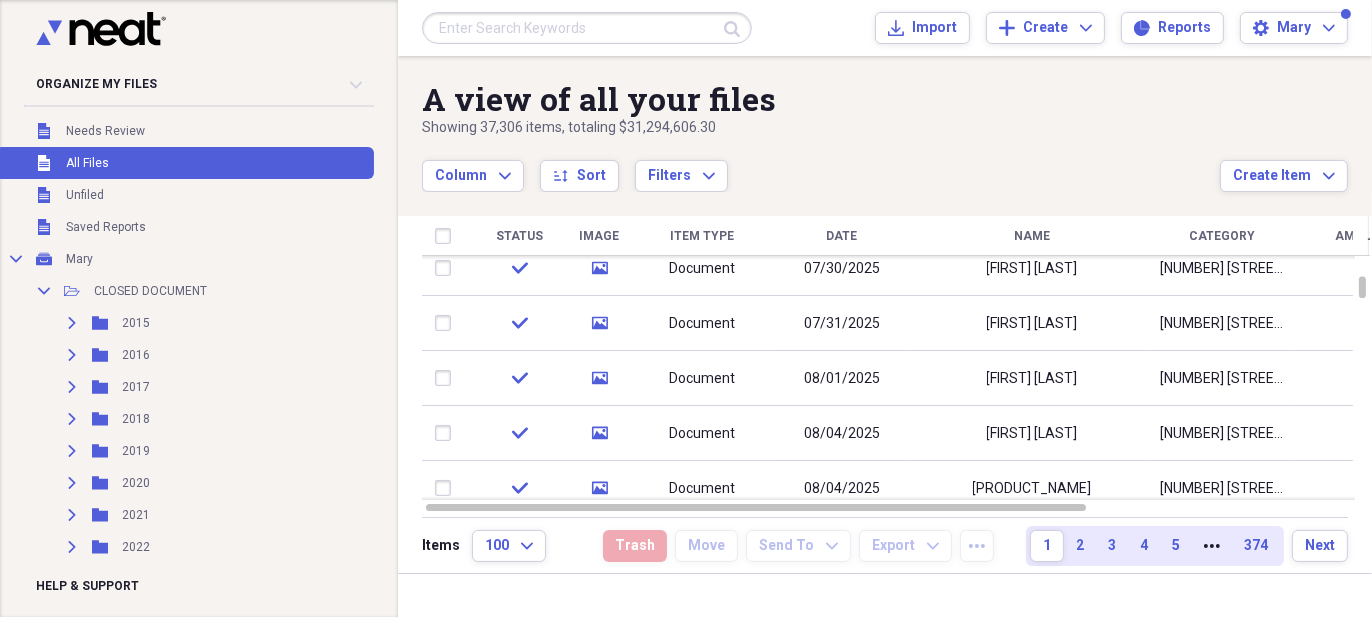 click at bounding box center (587, 28) 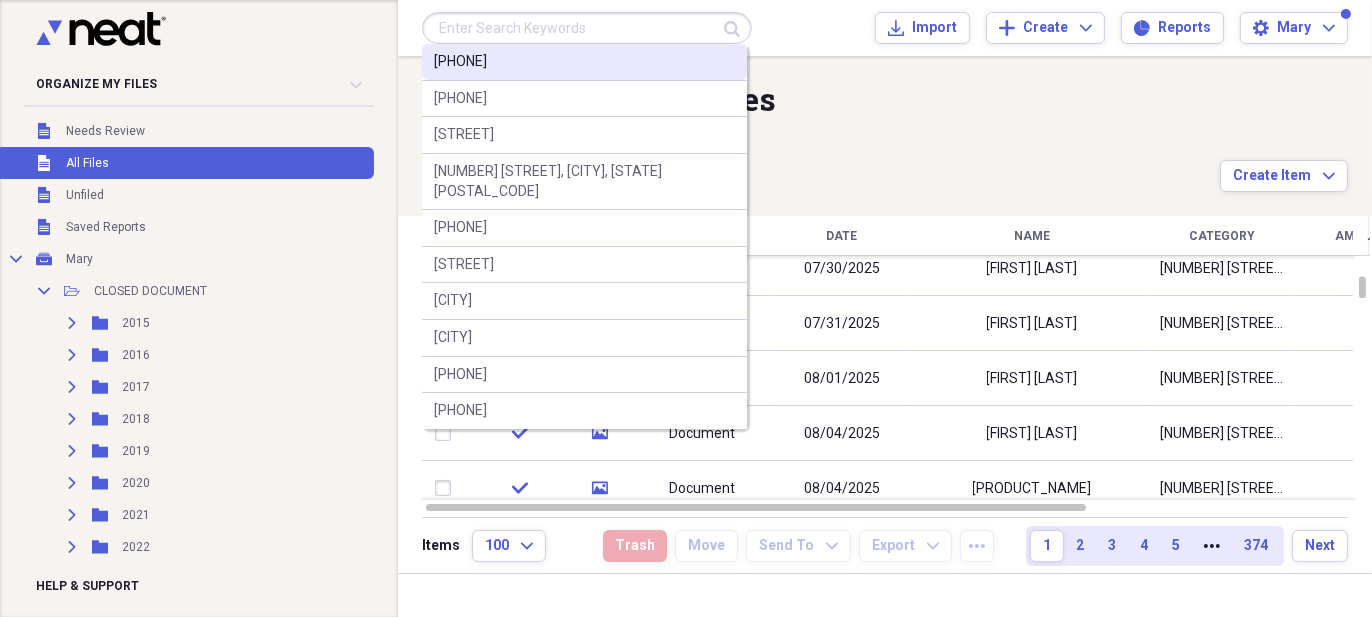 click on "[PHONE]" at bounding box center [460, 62] 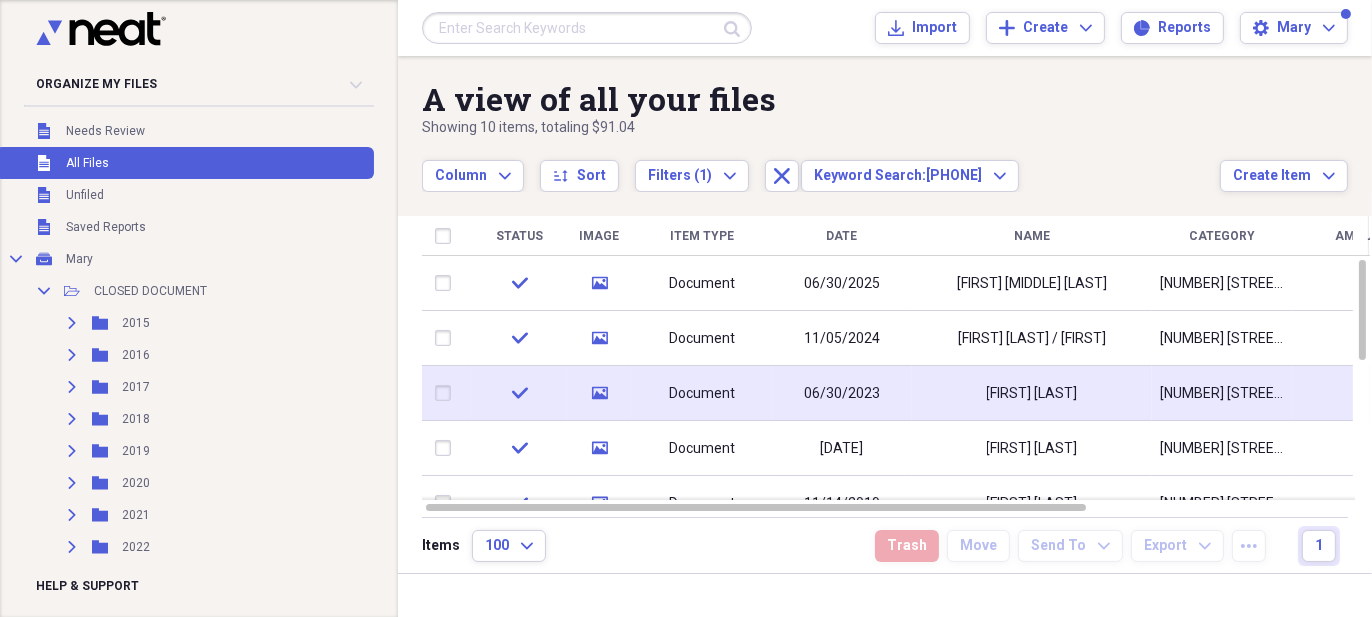 click on "06/30/2023" at bounding box center [842, 394] 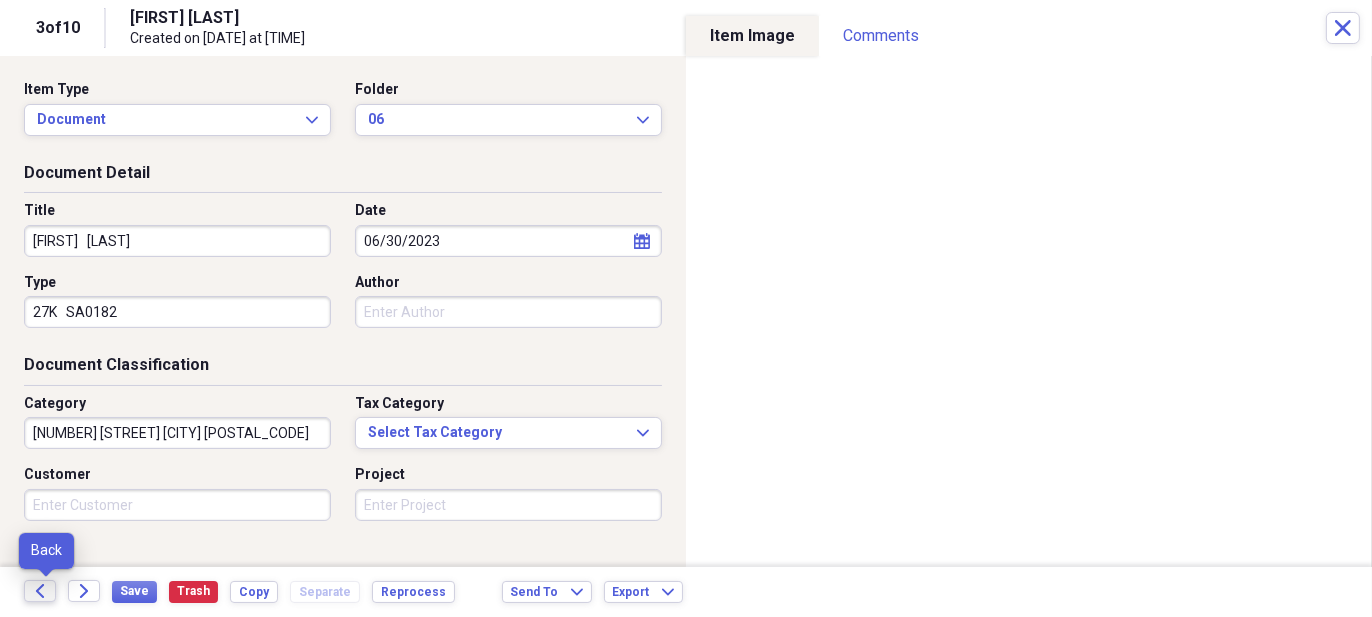 click on "Back" 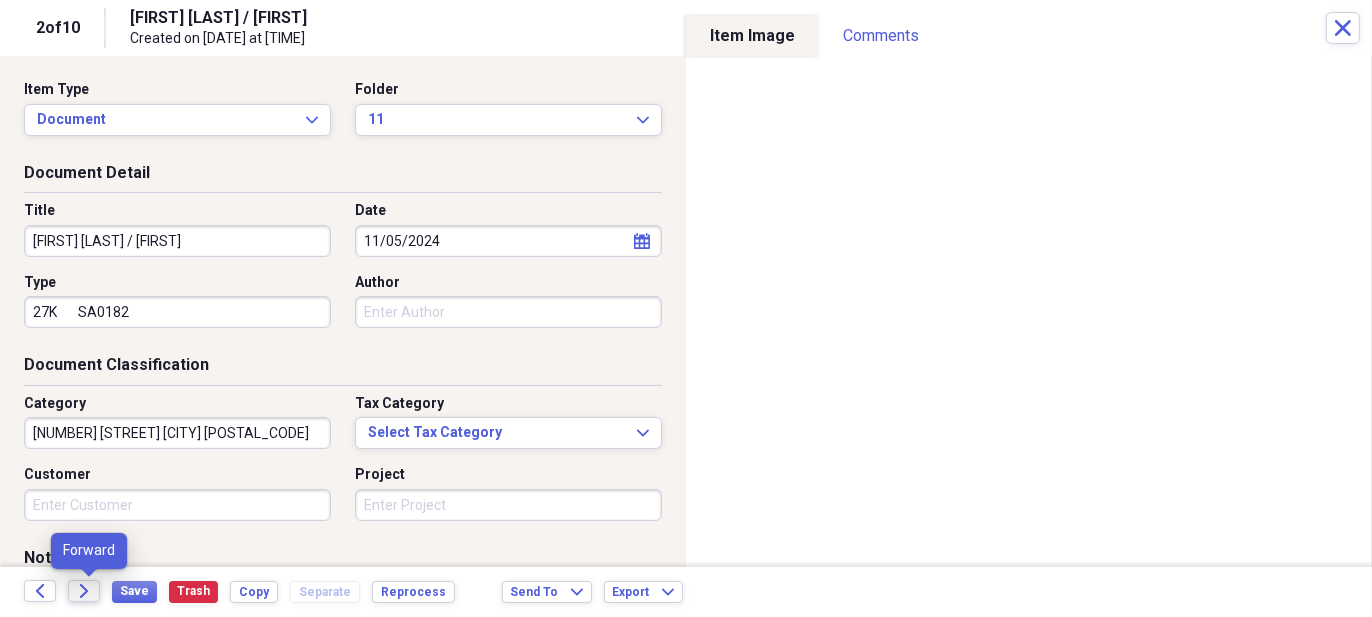 click on "Forward" 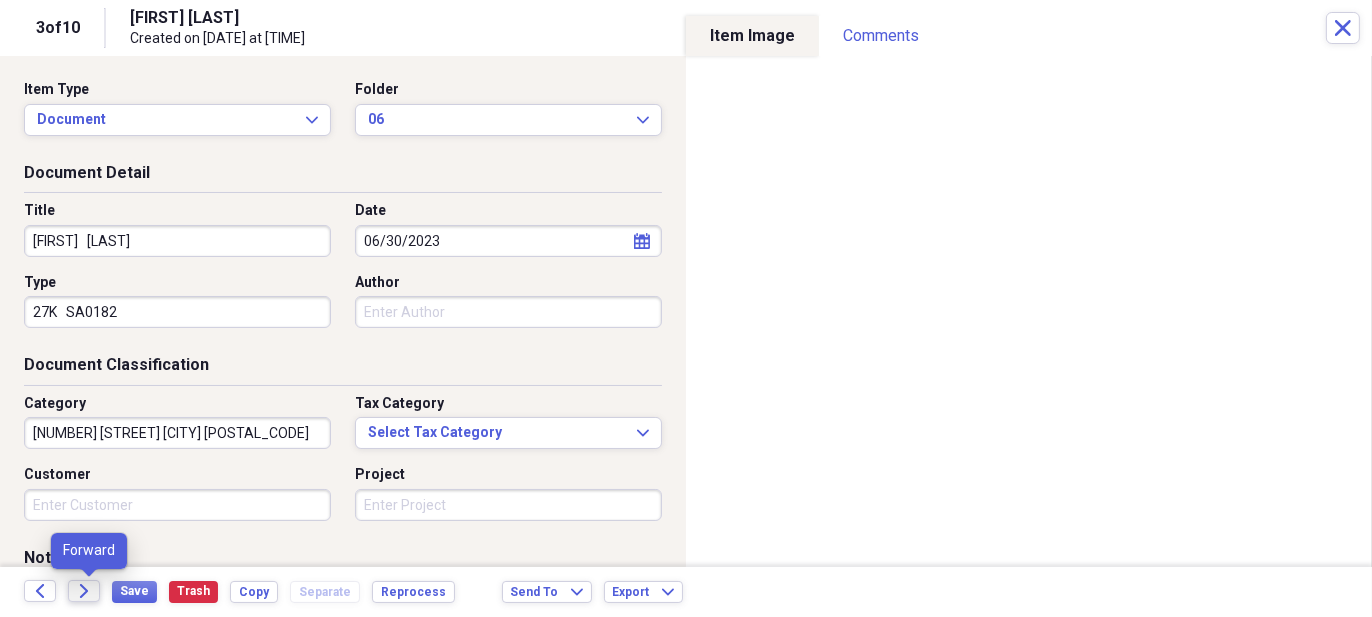 click on "Forward" 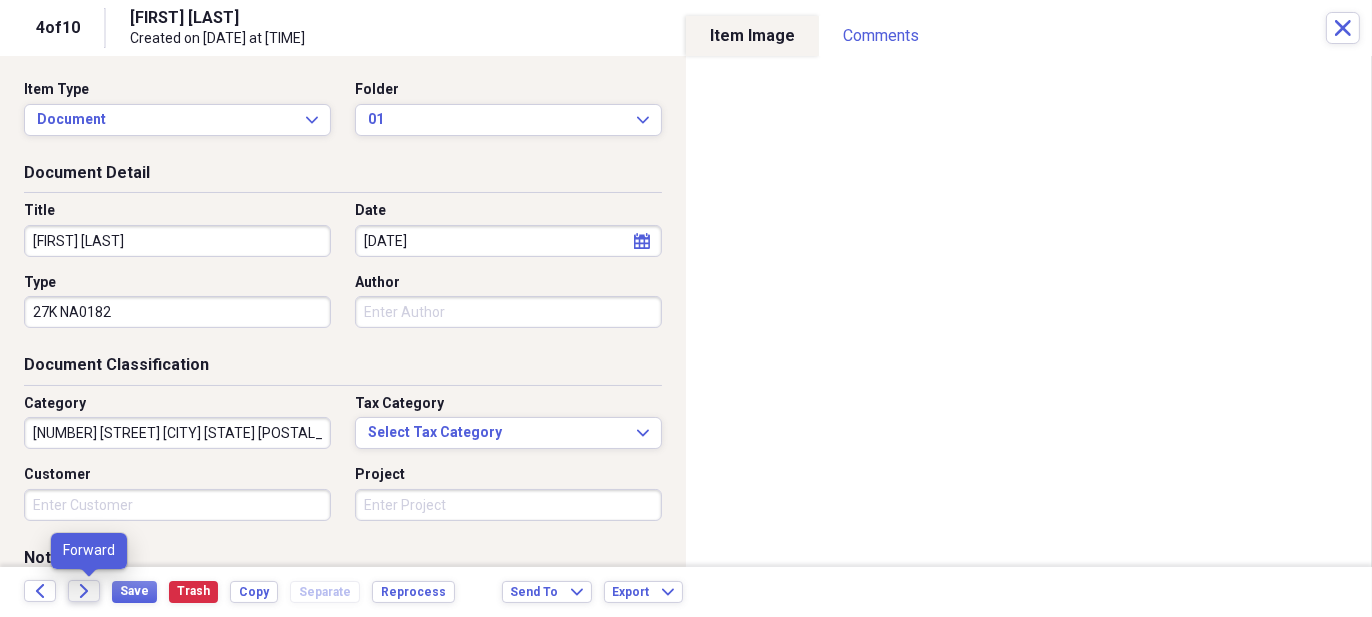 click on "Forward" 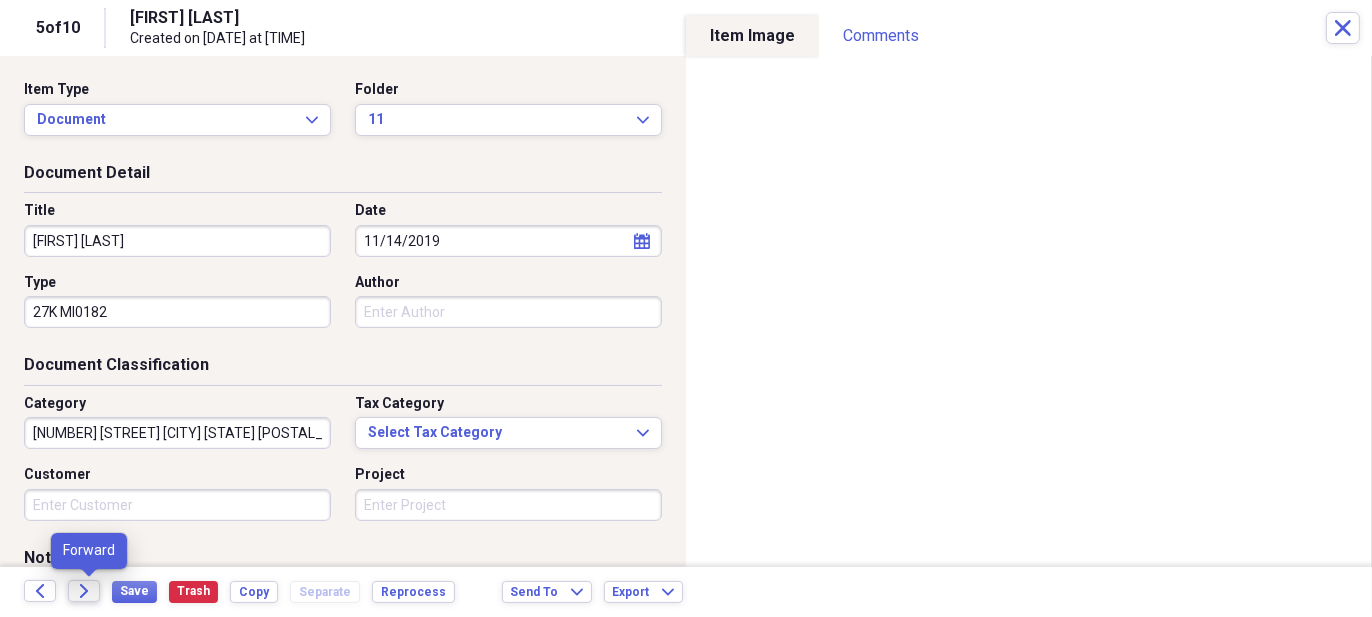 click on "Forward" at bounding box center (84, 591) 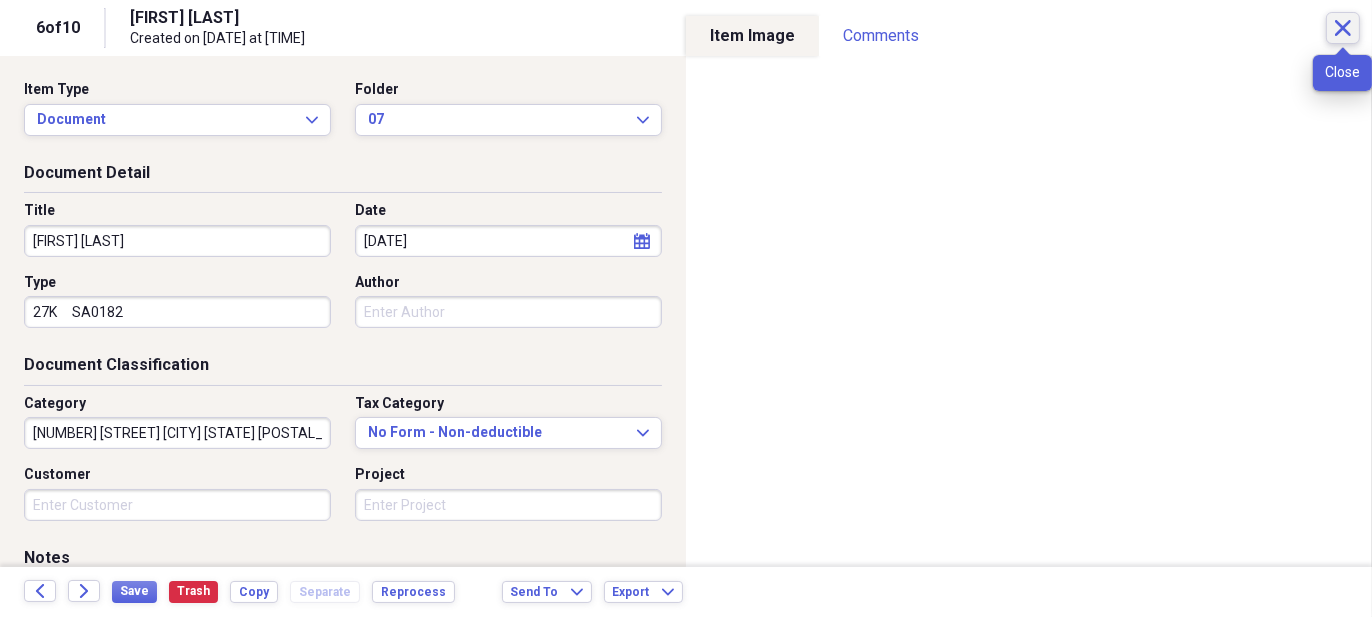 click 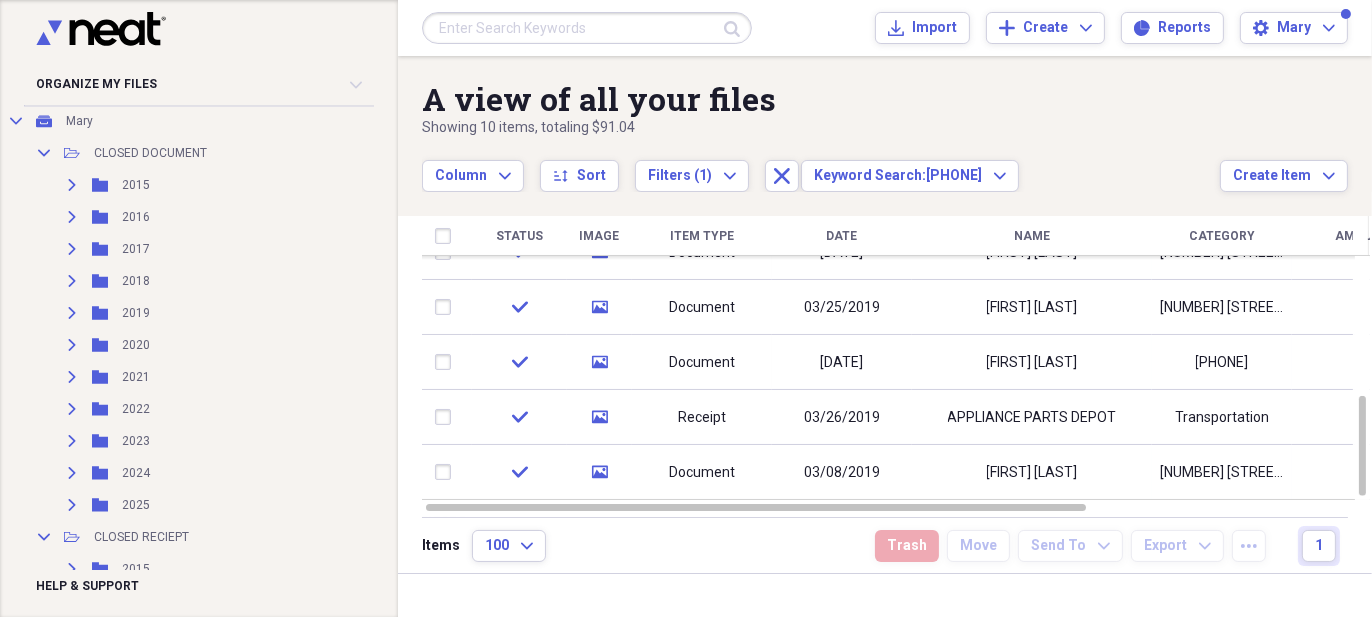 scroll, scrollTop: 0, scrollLeft: 0, axis: both 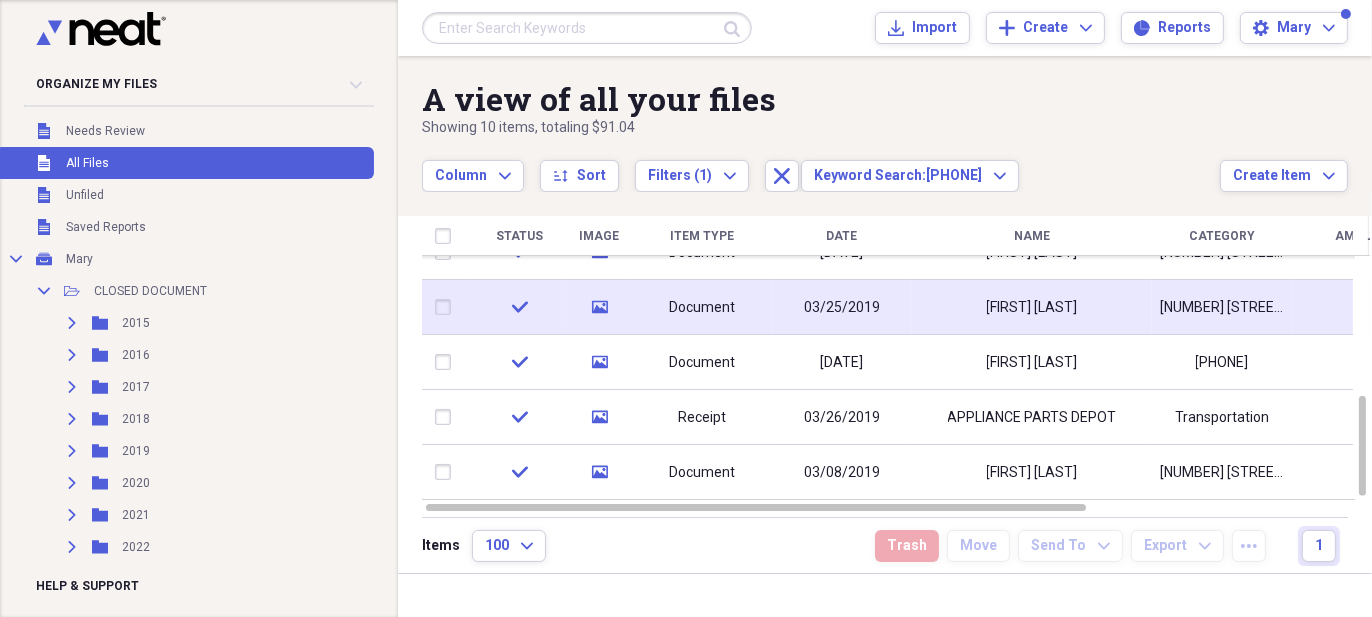 click on "Document" at bounding box center (702, 307) 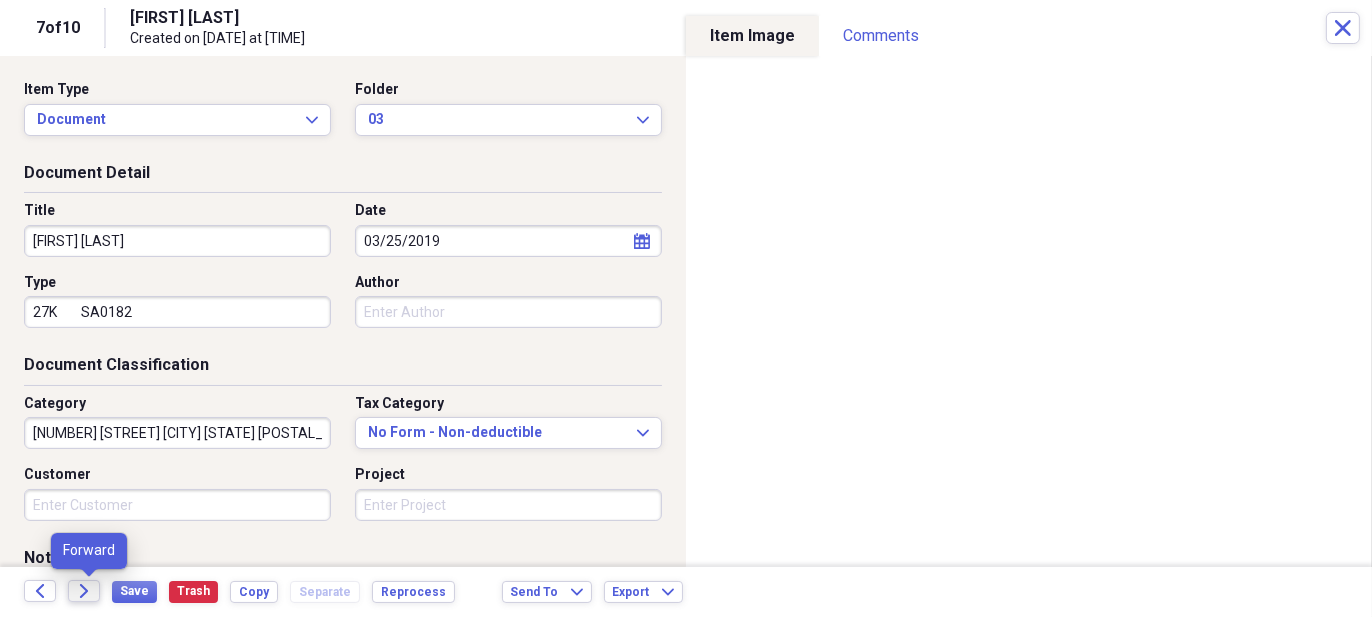 click 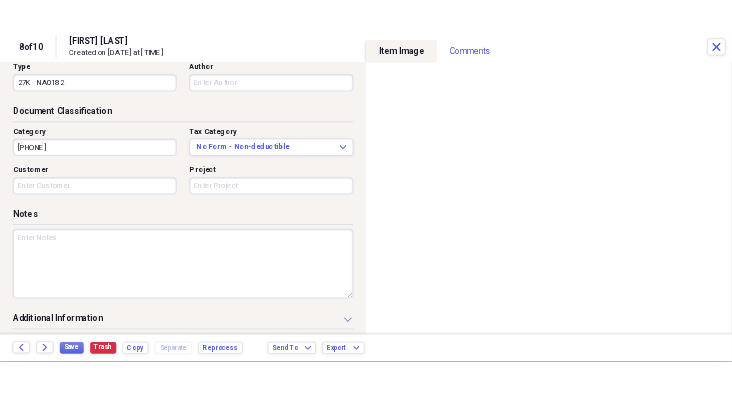 scroll, scrollTop: 300, scrollLeft: 0, axis: vertical 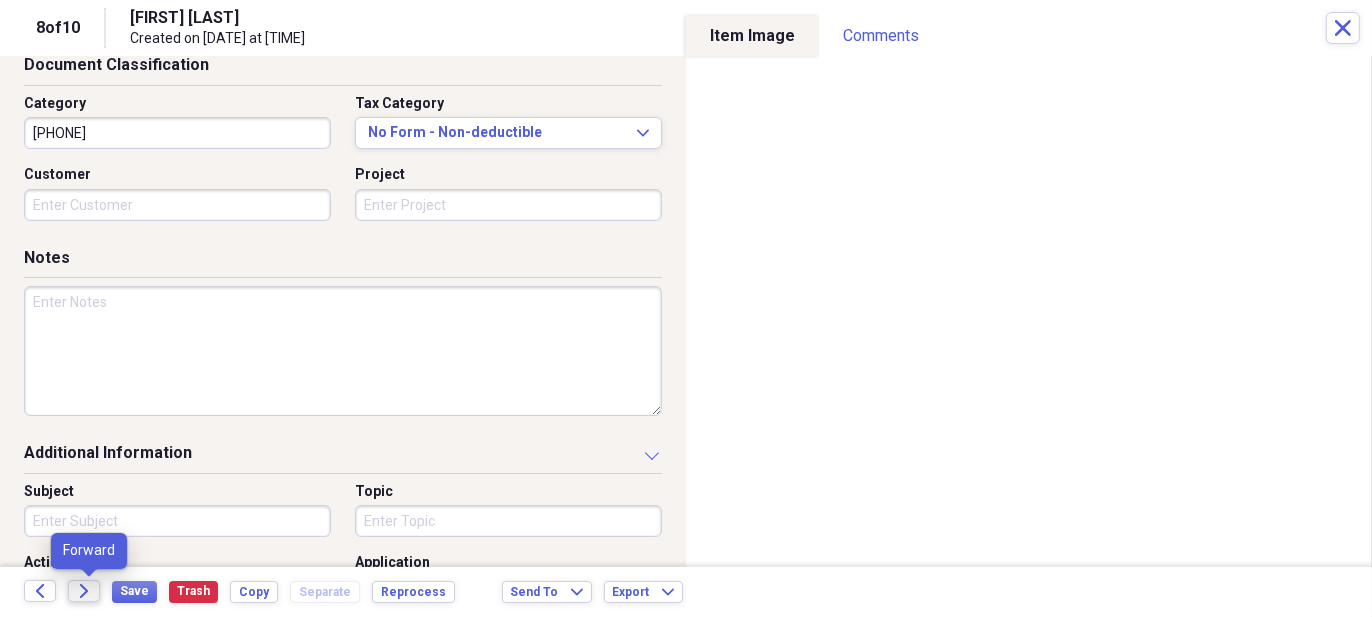 click on "Back Forward" at bounding box center [68, 592] 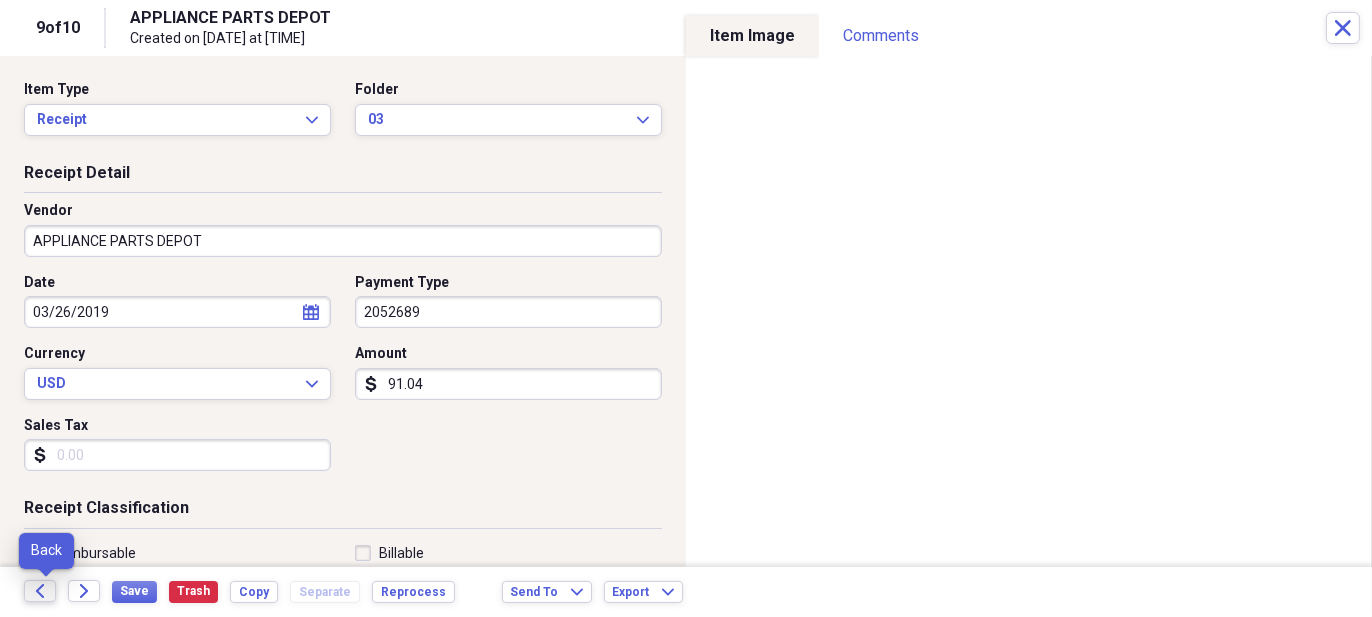 click on "Back" 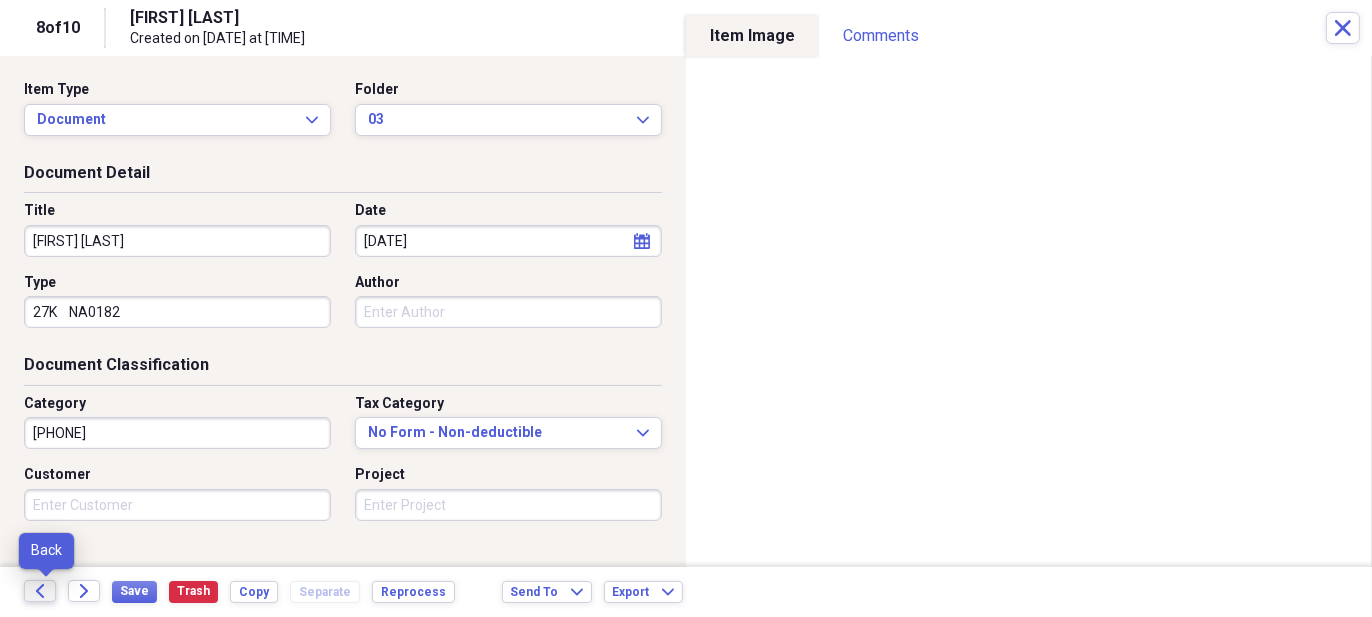 click on "Back" at bounding box center [40, 591] 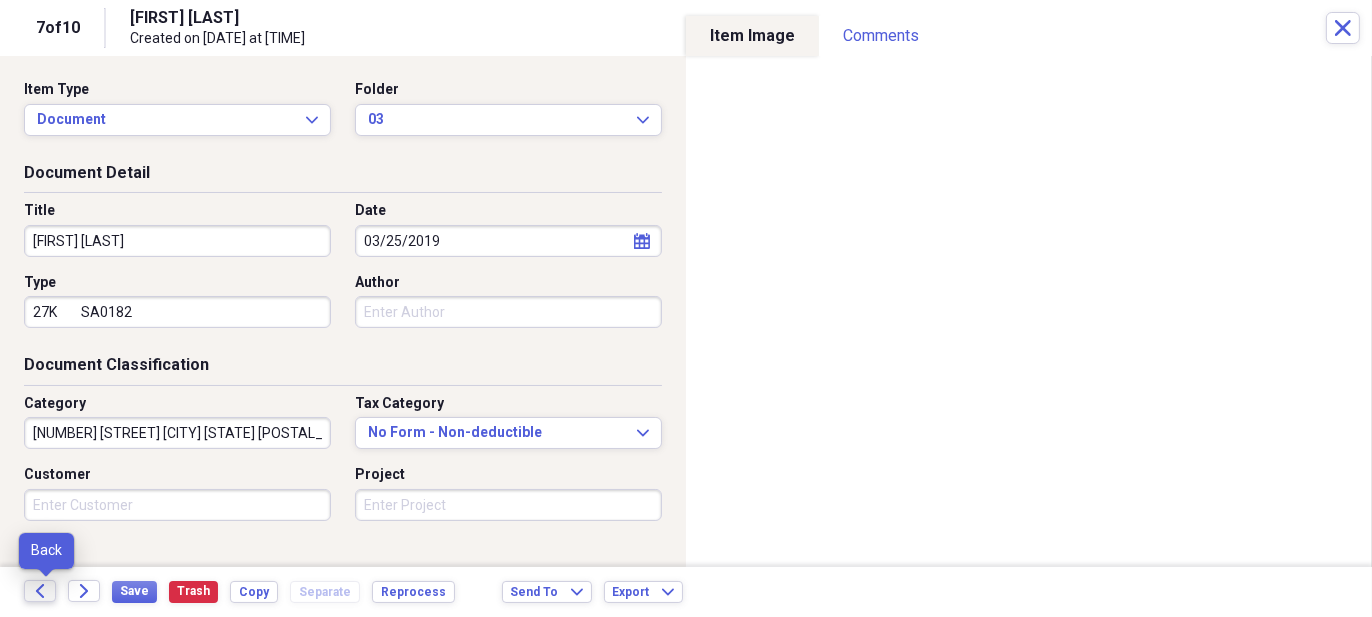 click on "Back" 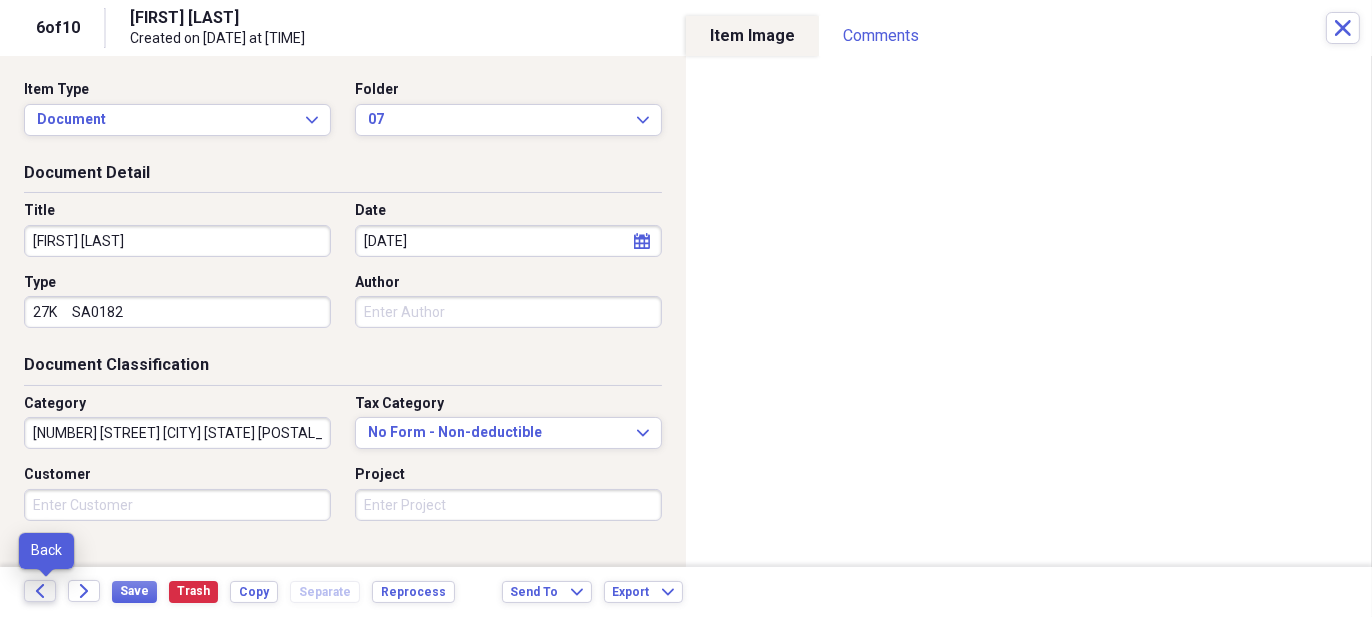 click on "Back" 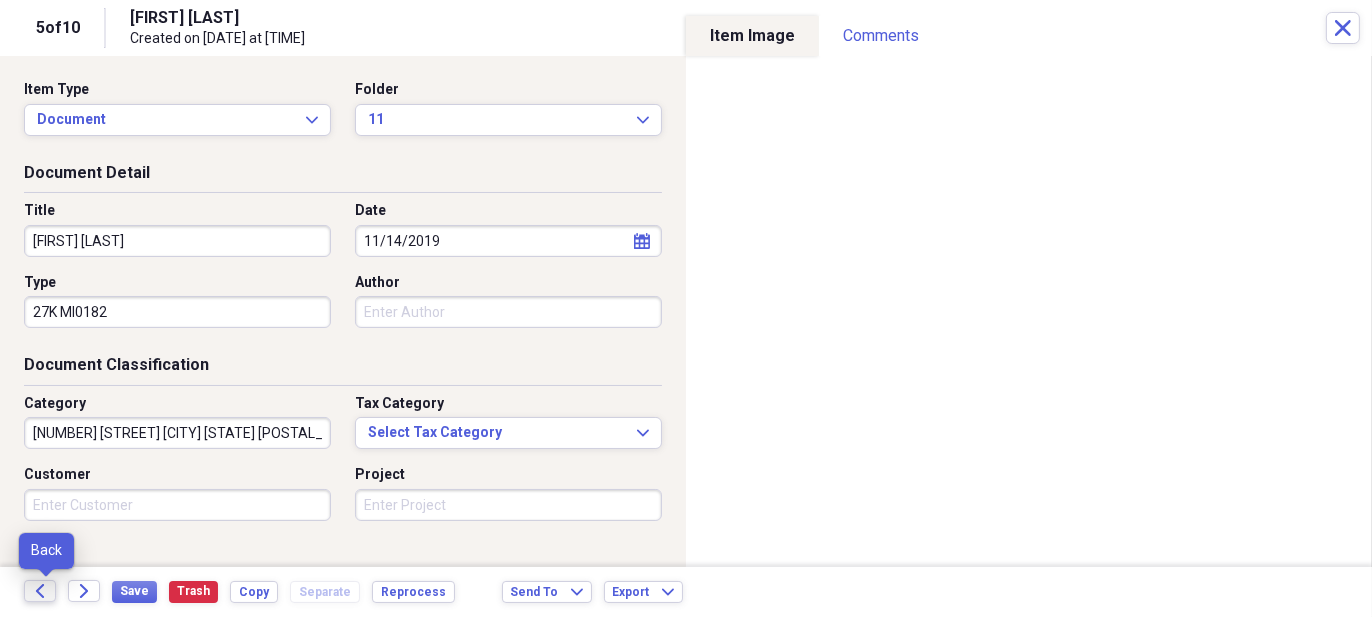 click 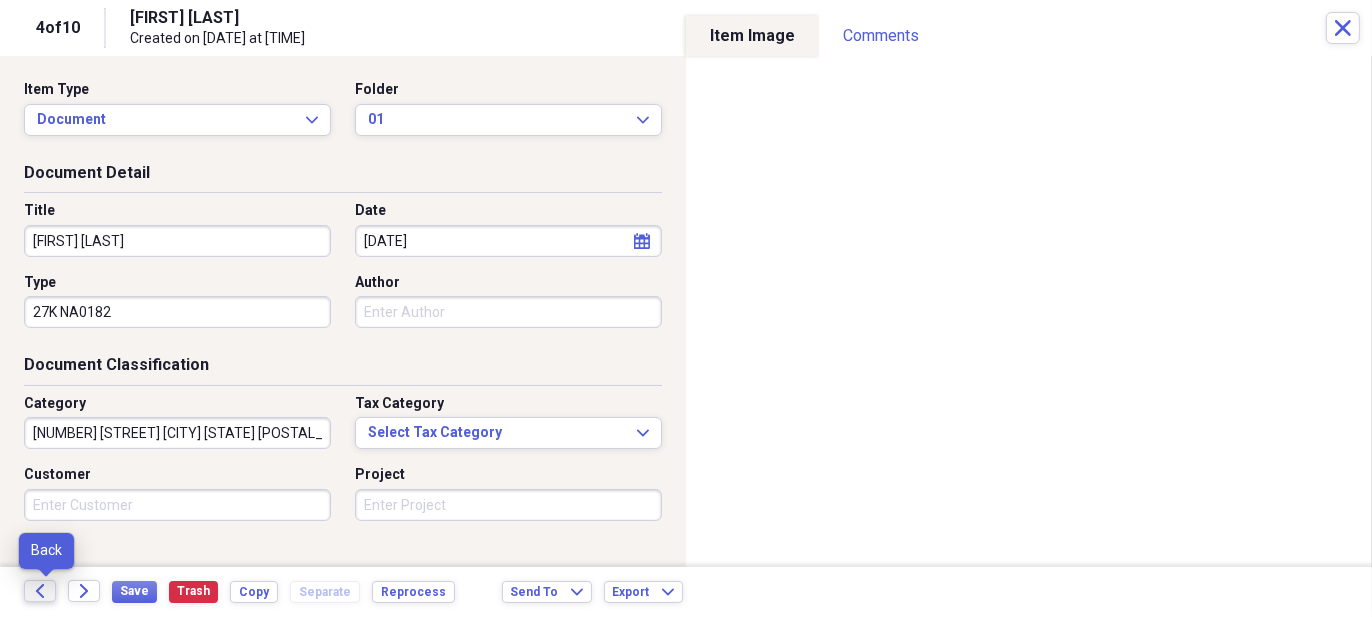 click on "Back" 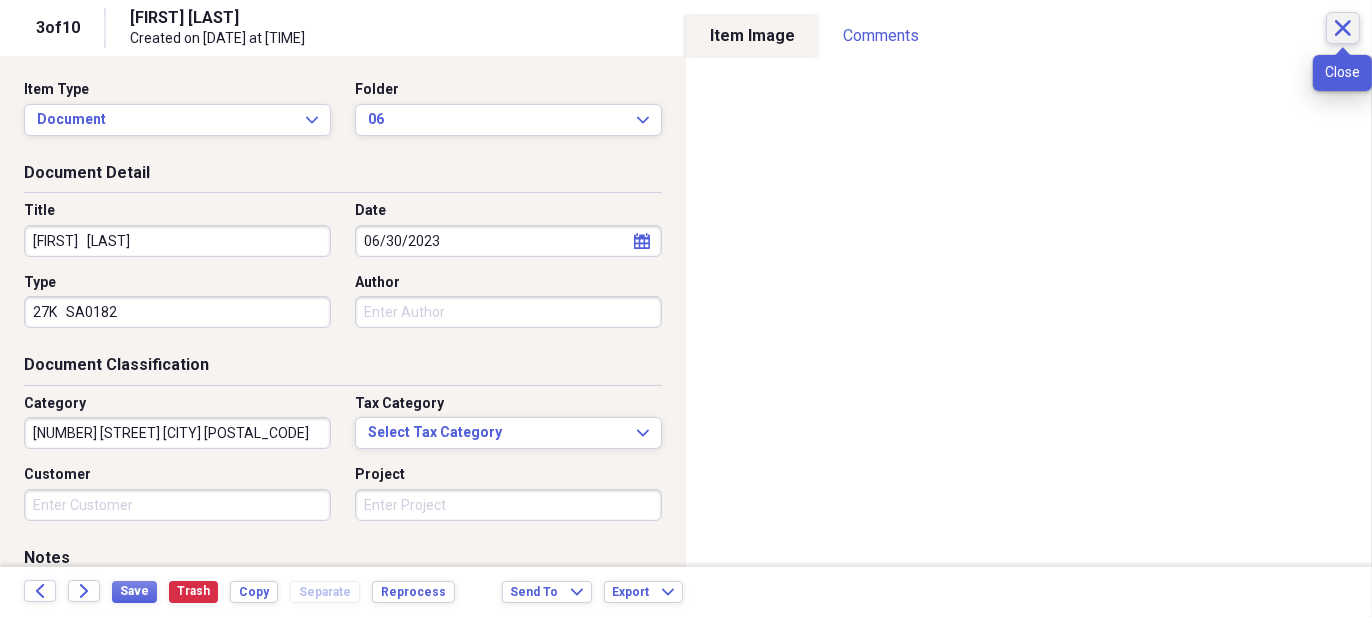 click on "Close" 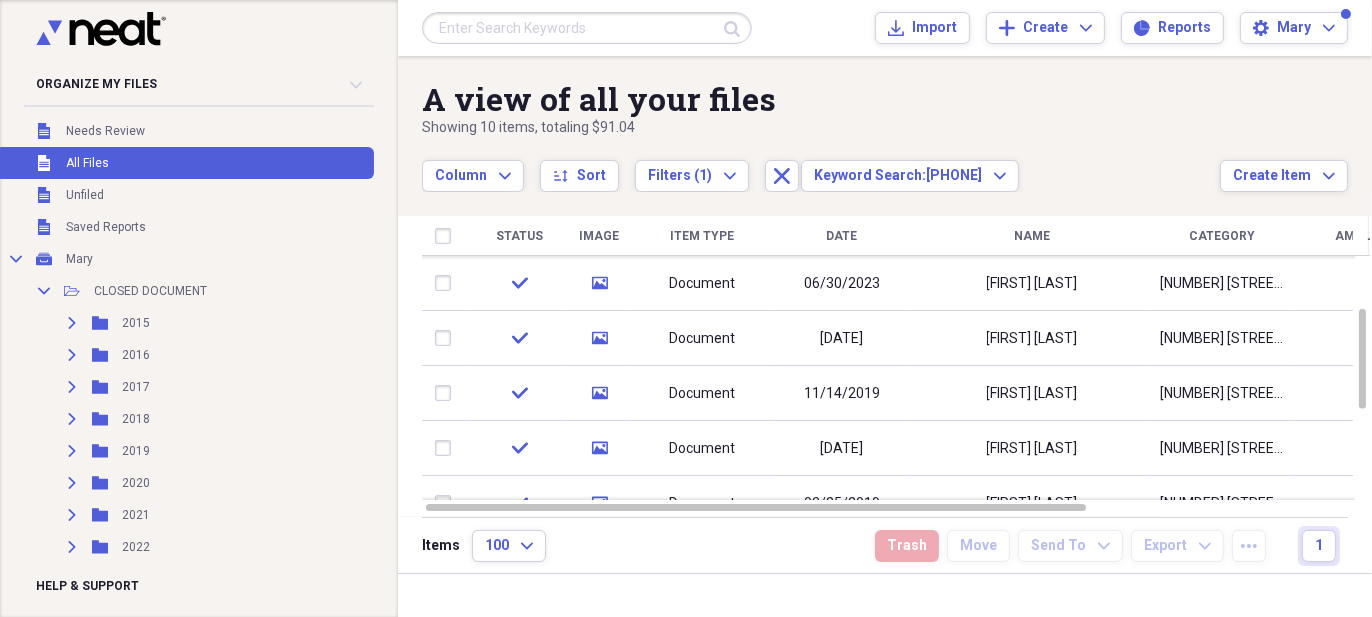 click at bounding box center [587, 28] 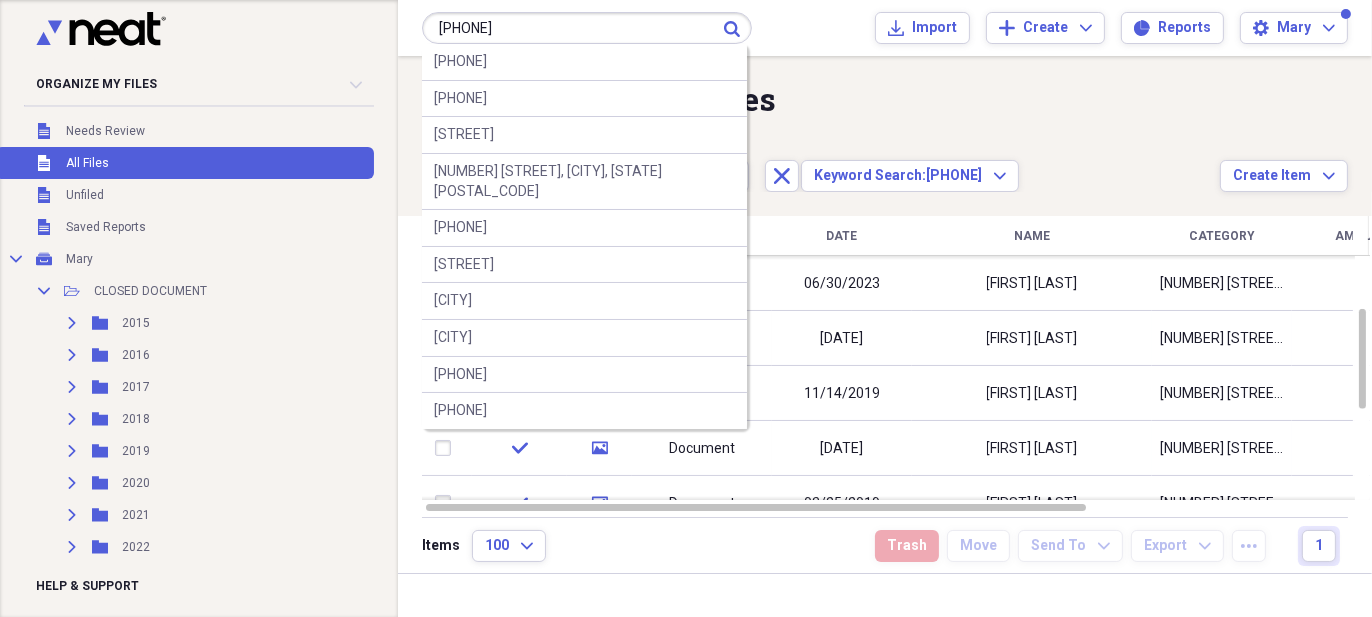 type on "[PHONE]" 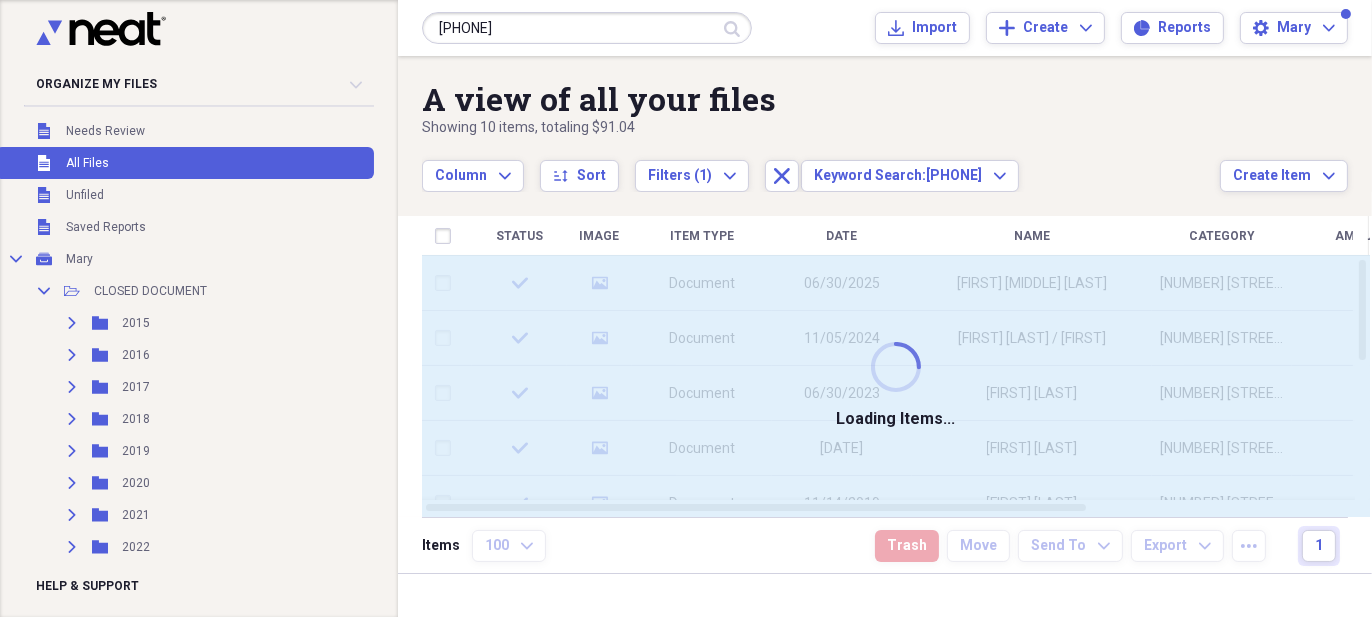 type 